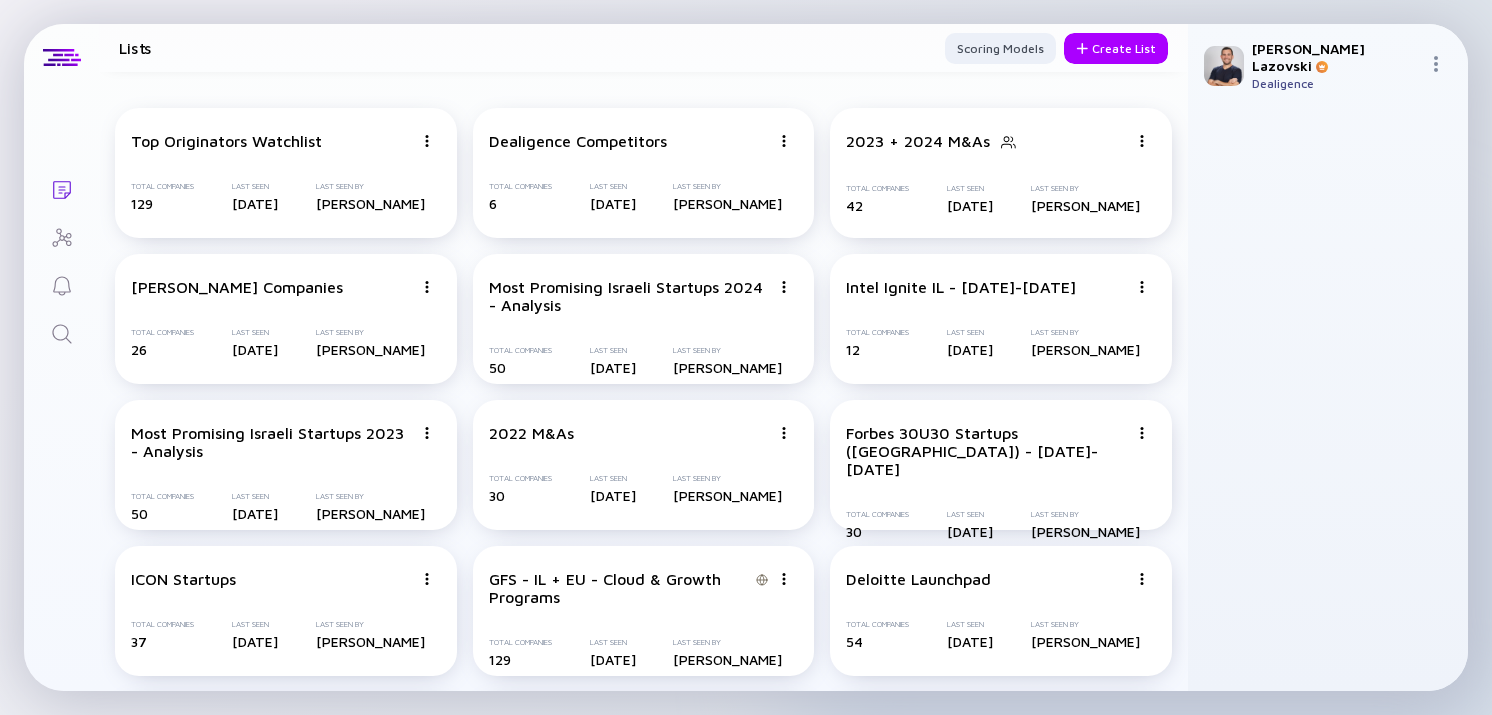 scroll, scrollTop: 0, scrollLeft: 0, axis: both 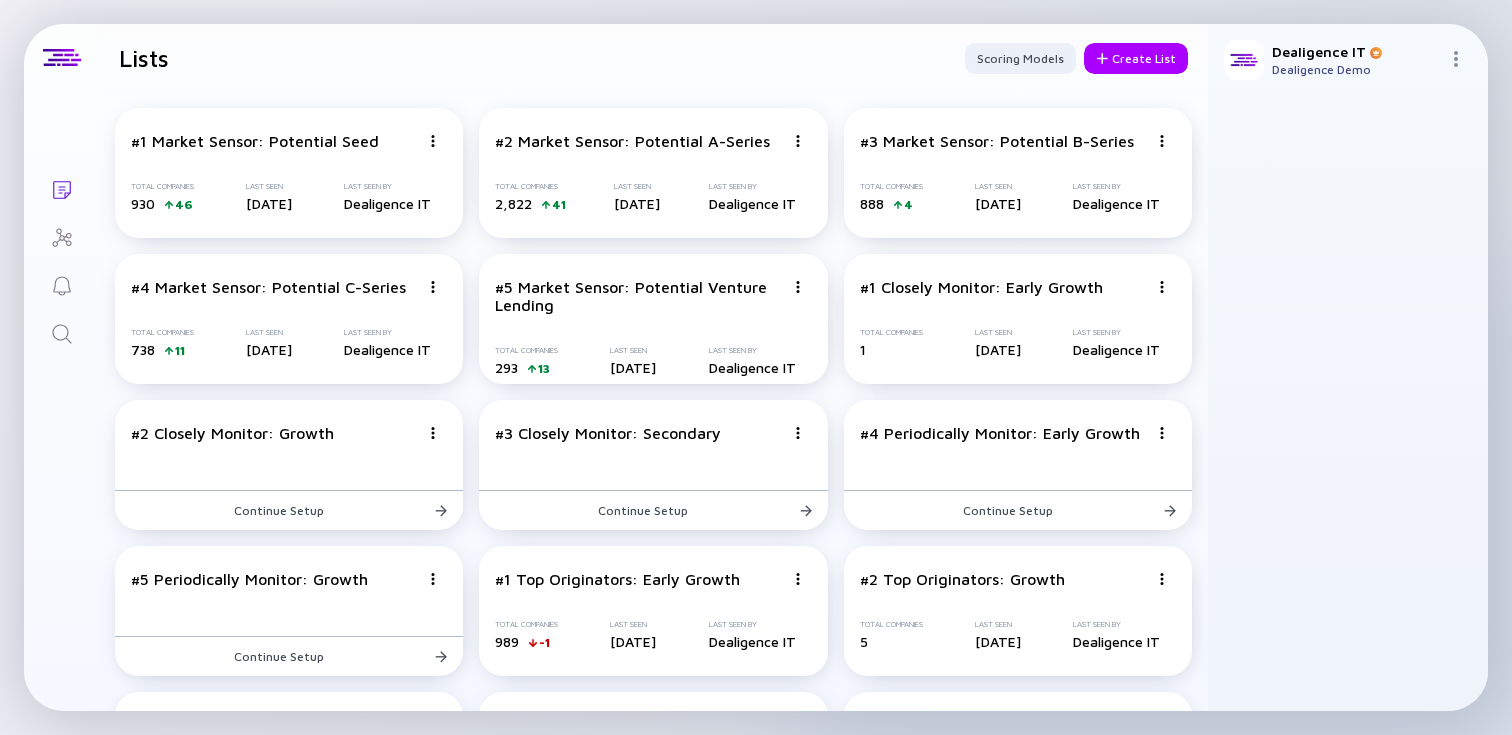 click 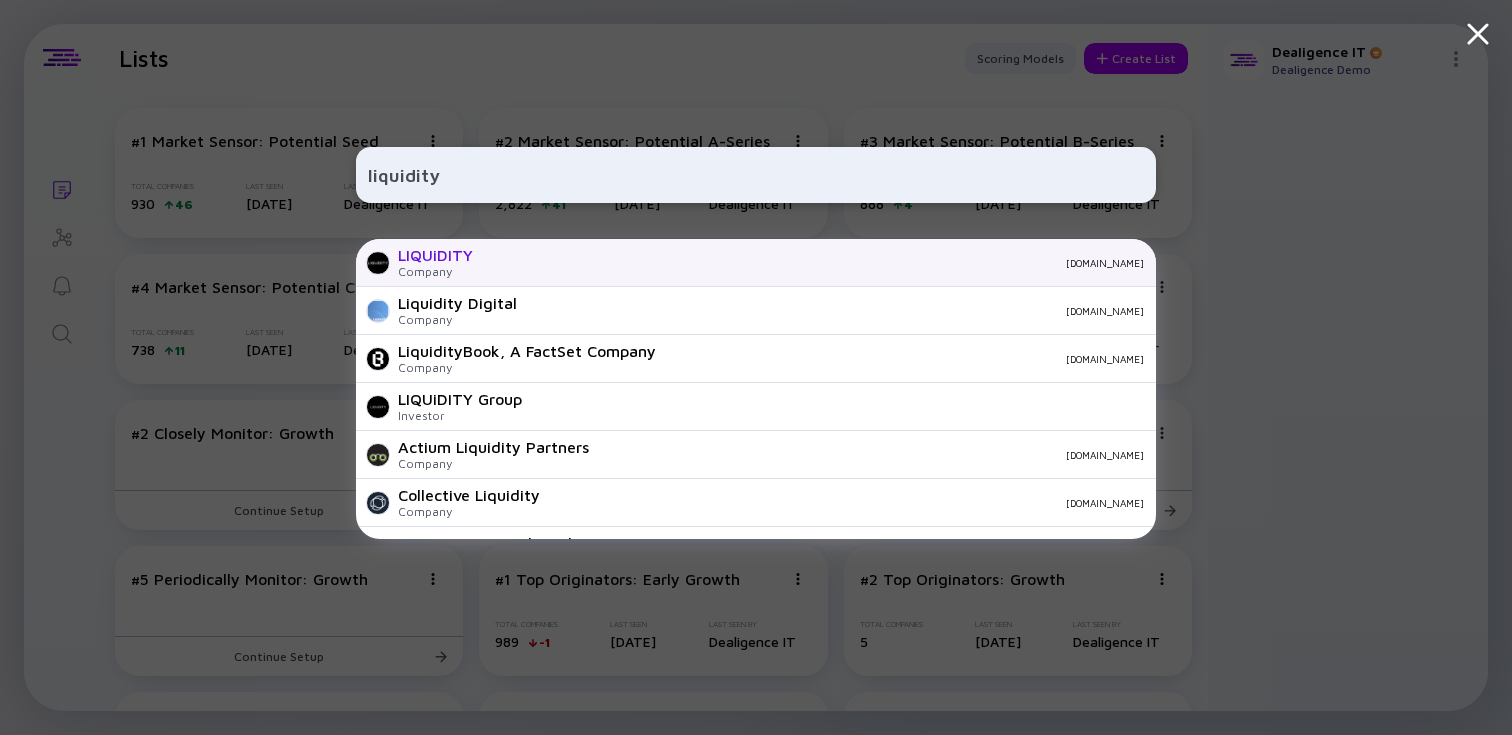 type on "liquidity" 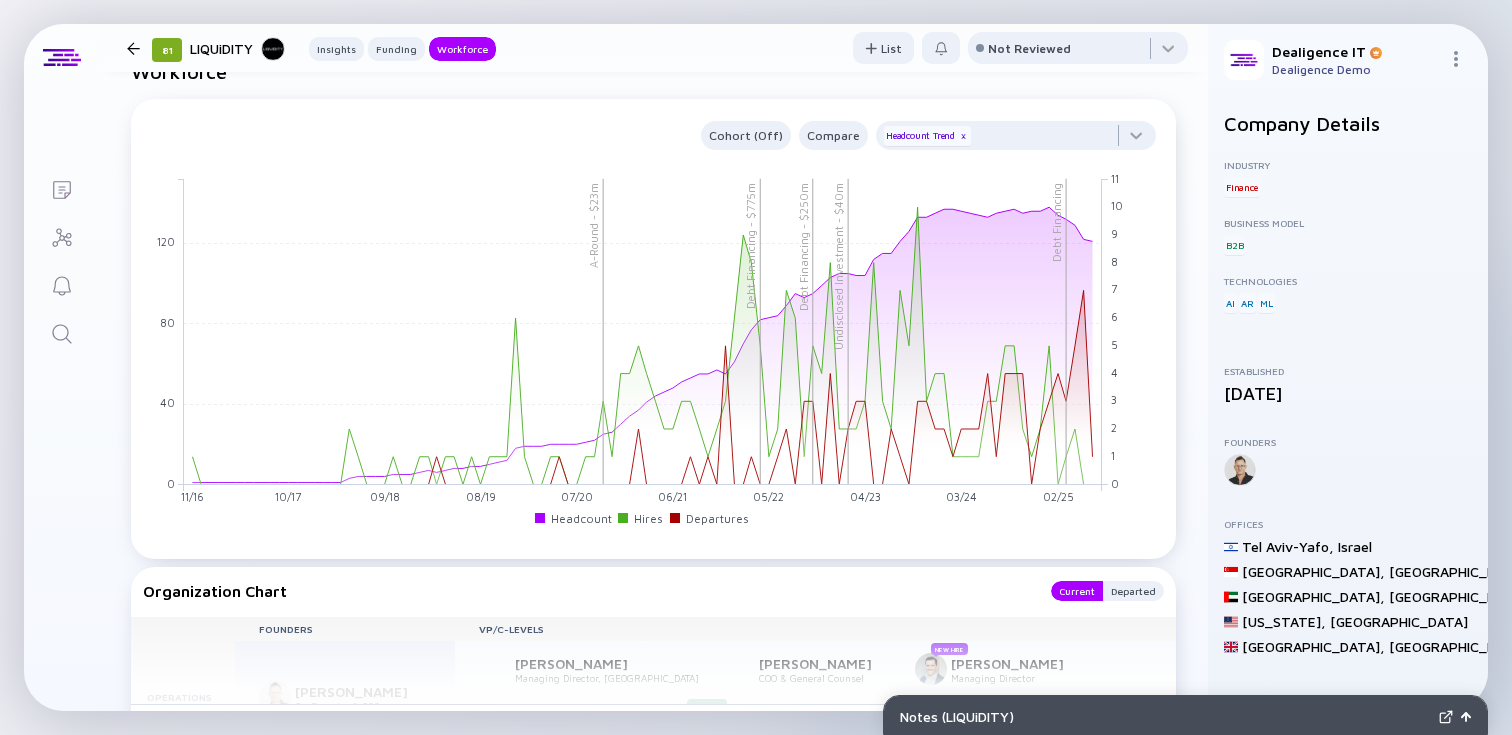 scroll, scrollTop: 1771, scrollLeft: 0, axis: vertical 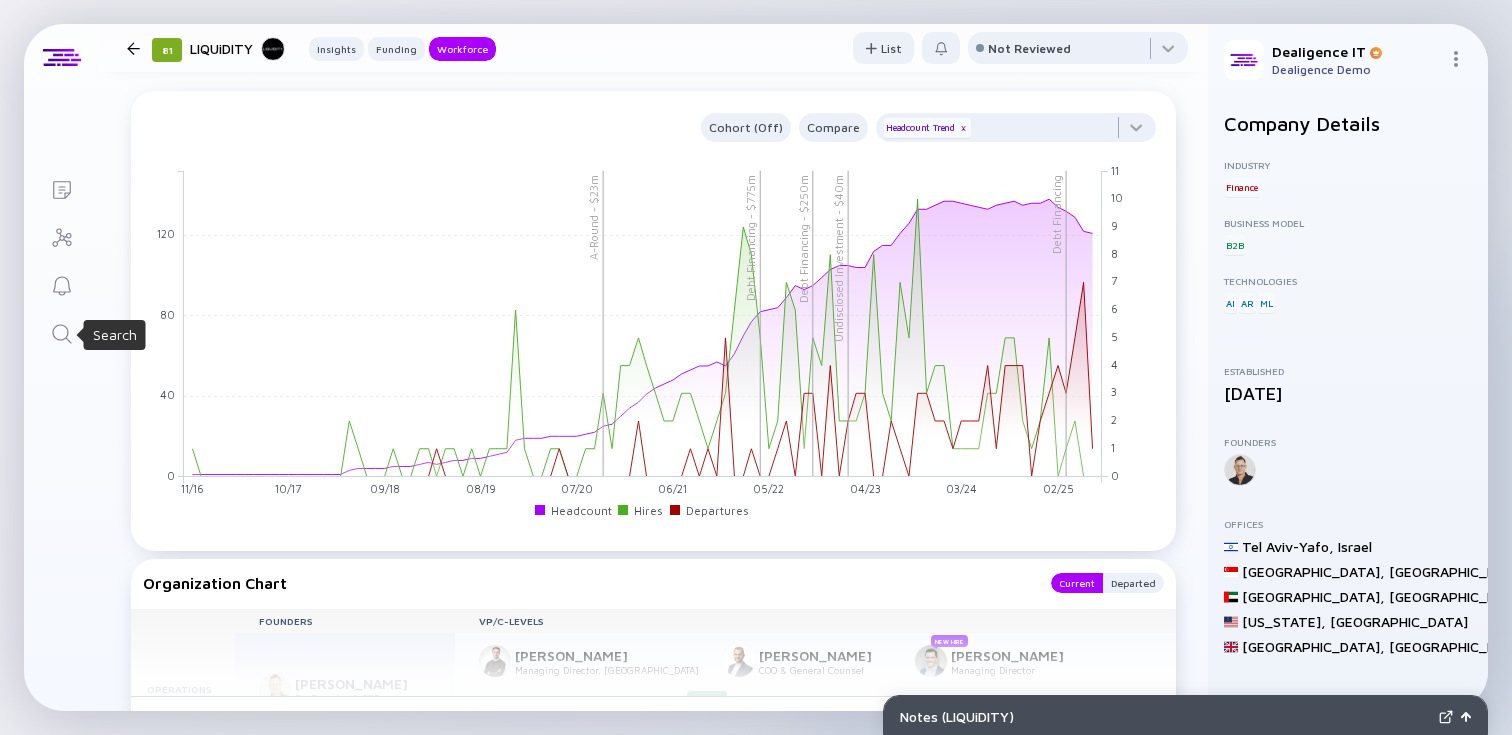 click 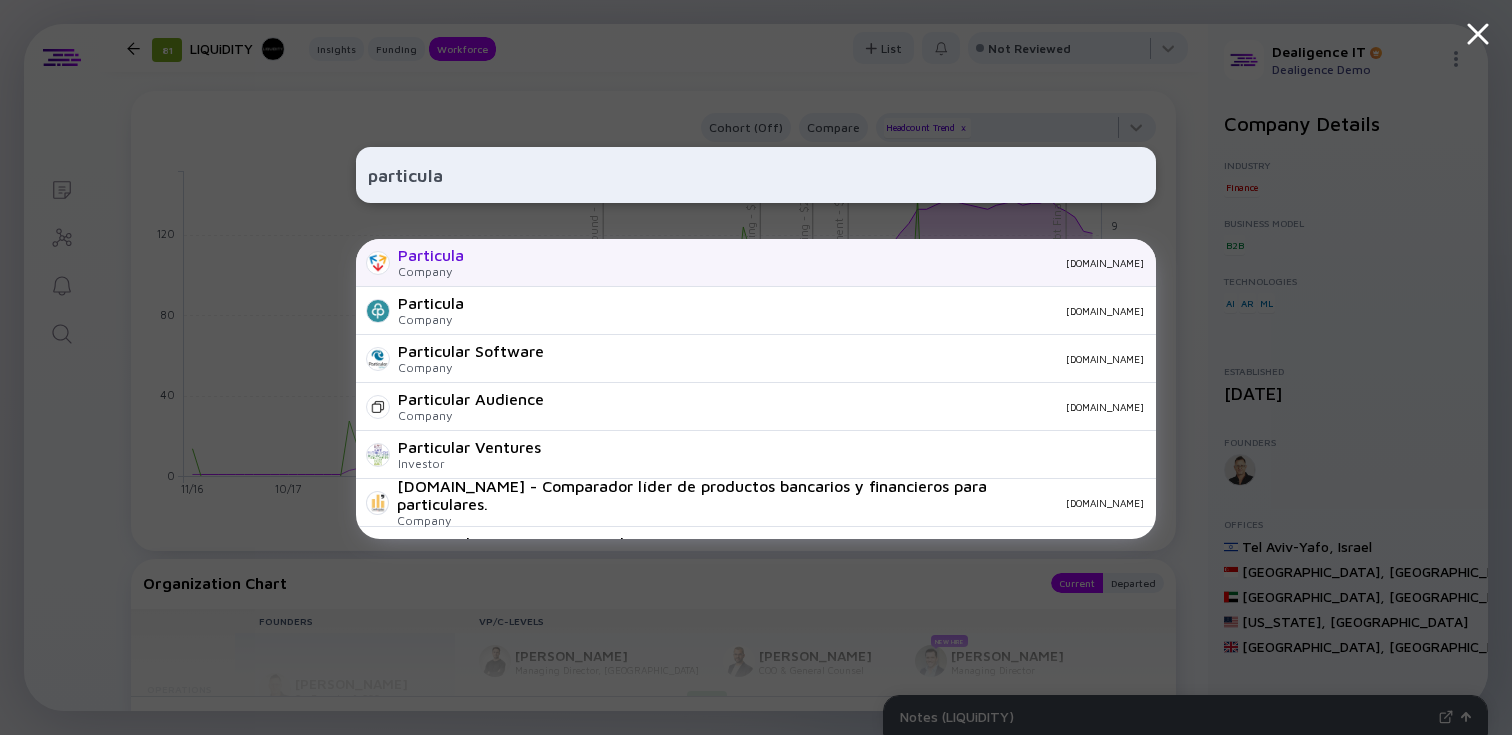 type on "particula" 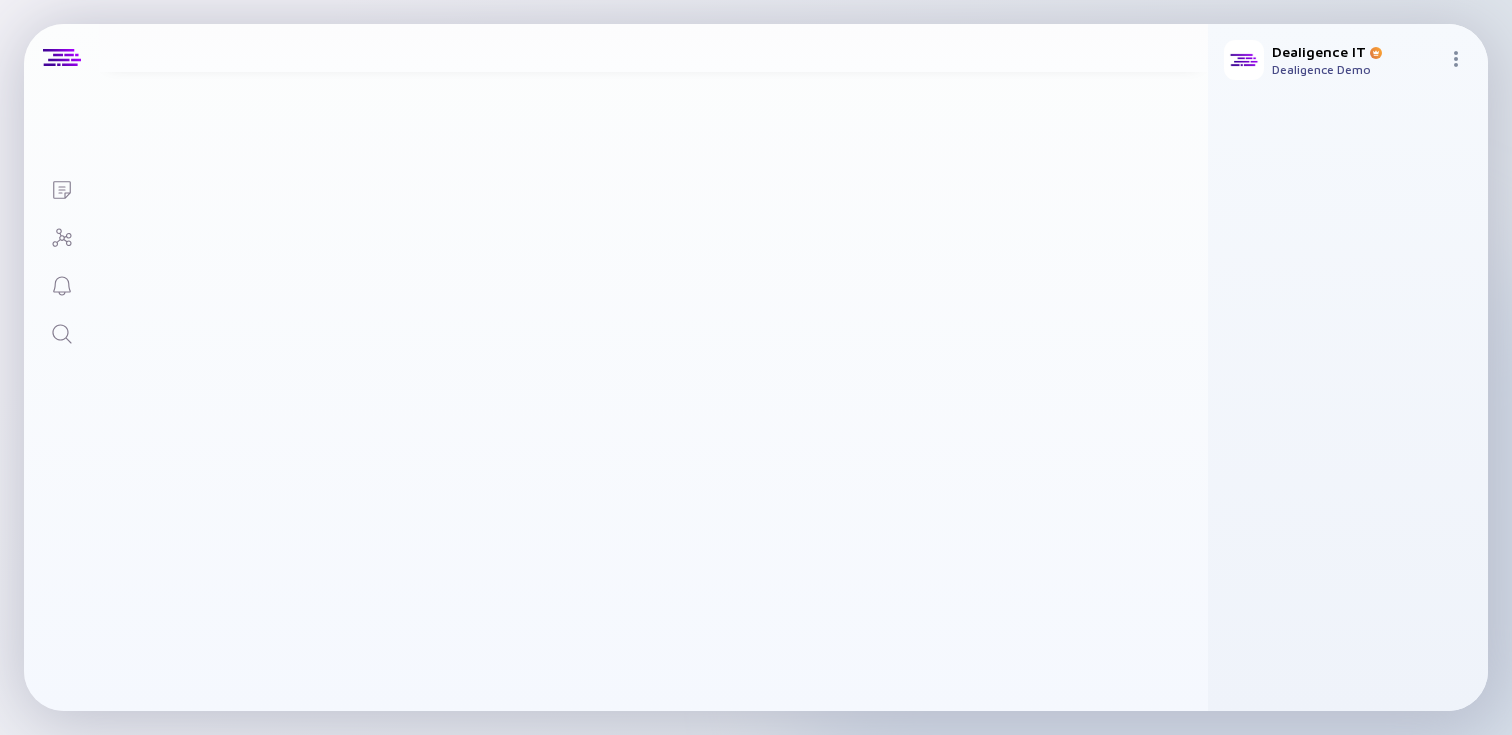 scroll, scrollTop: 0, scrollLeft: 0, axis: both 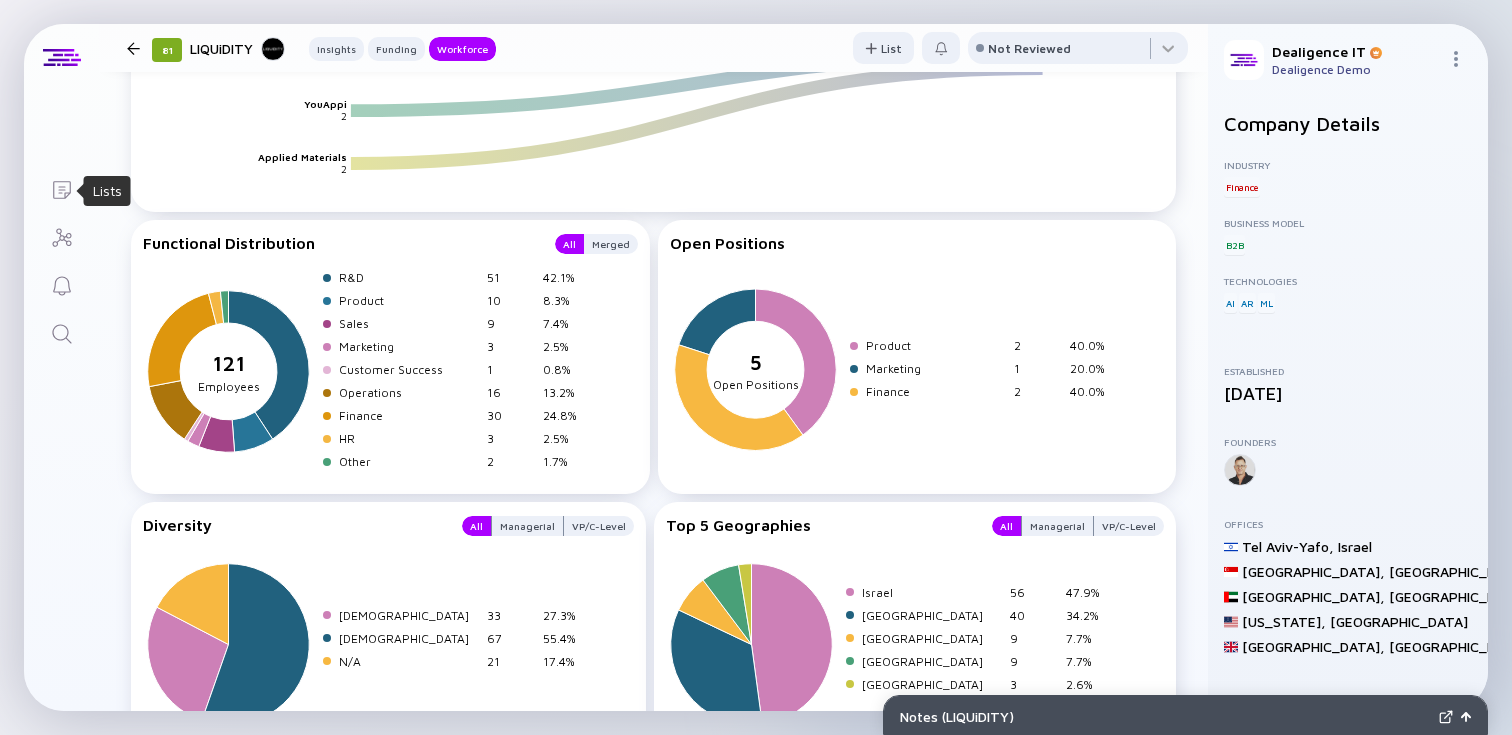 click on "Lists" 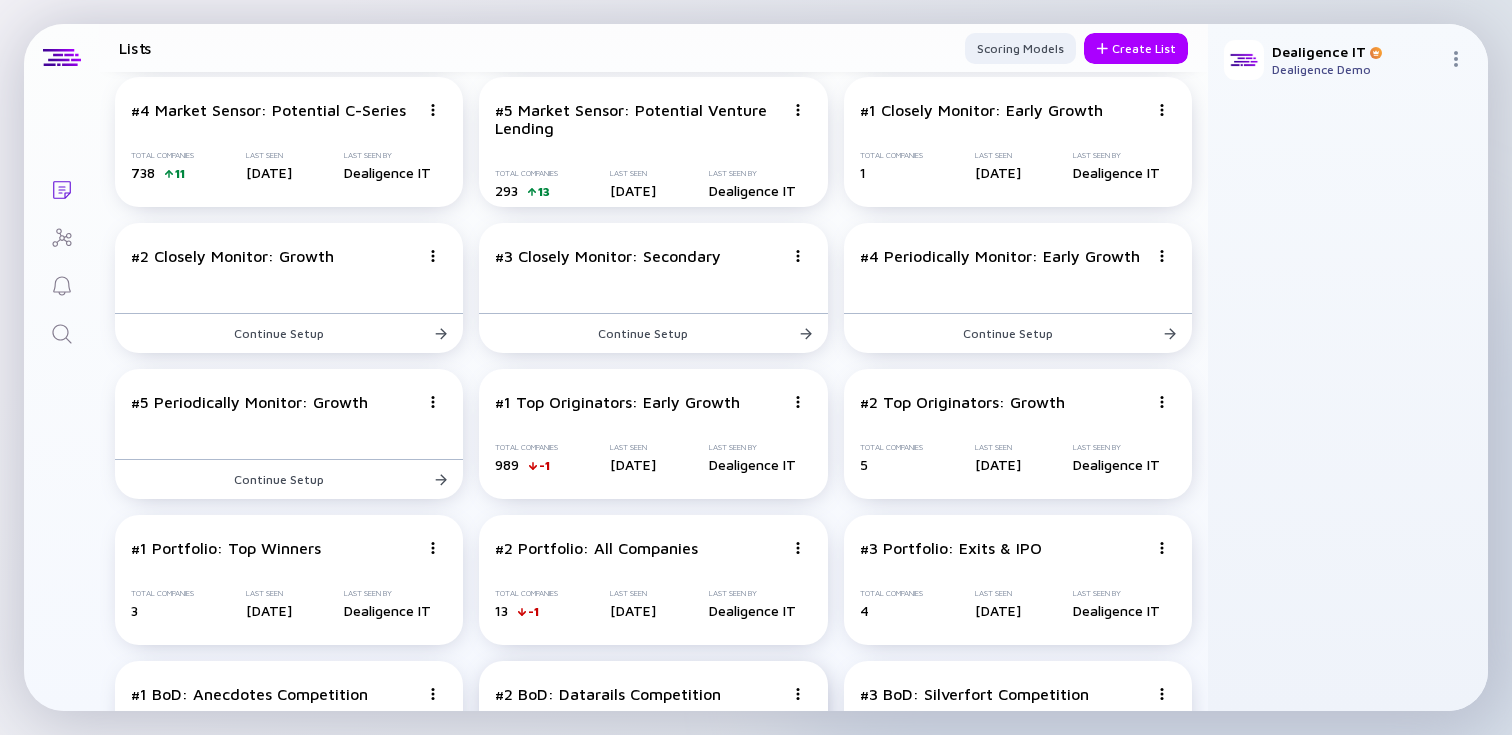 scroll, scrollTop: 0, scrollLeft: 0, axis: both 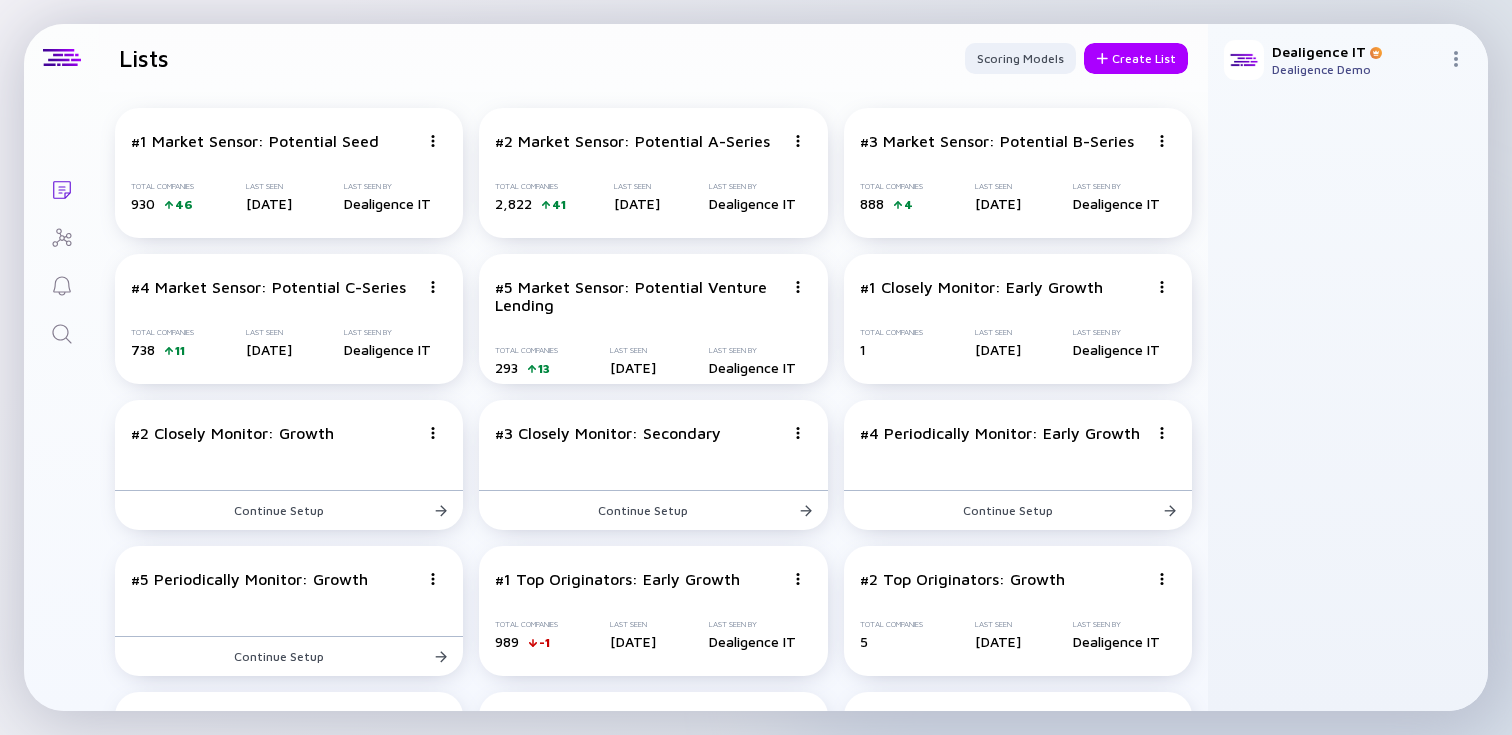 click 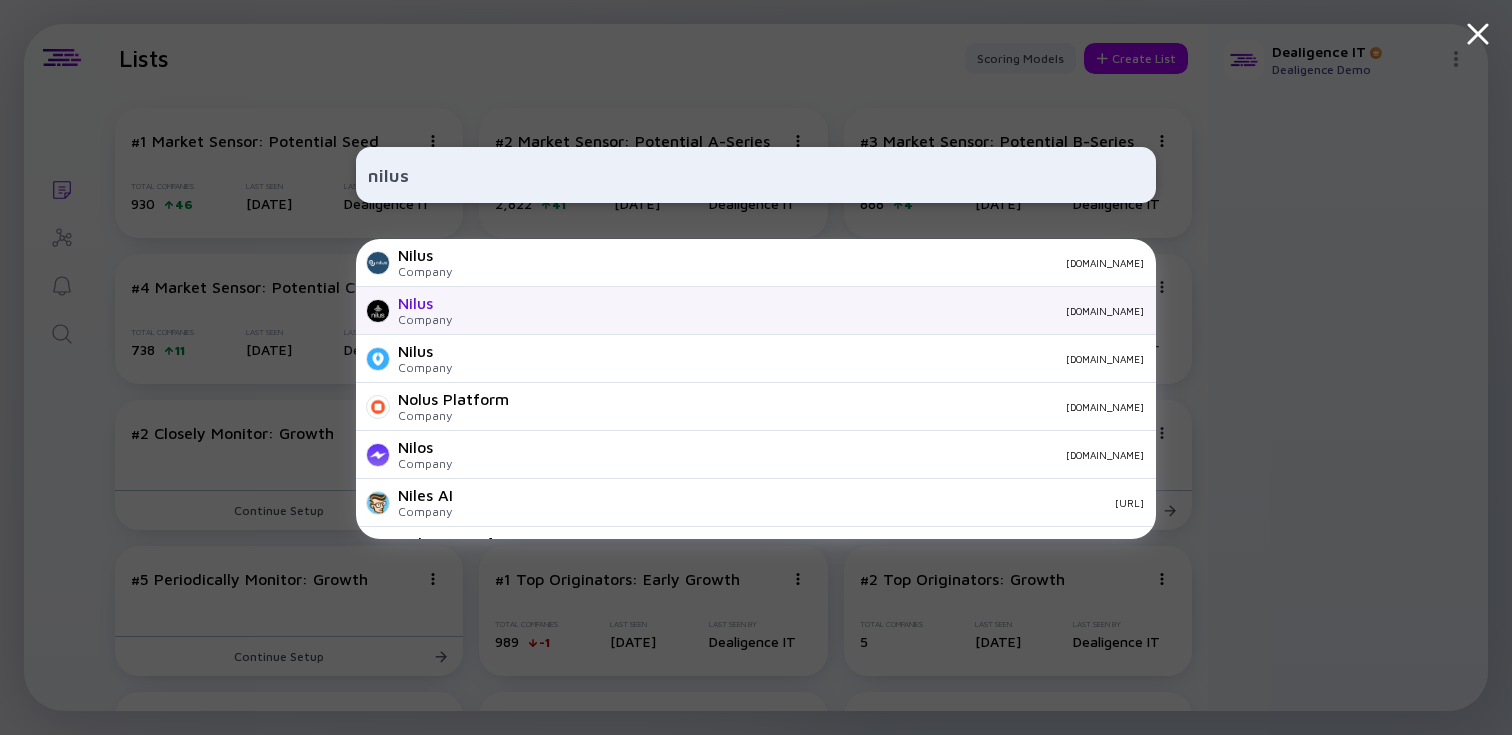 type on "nilus" 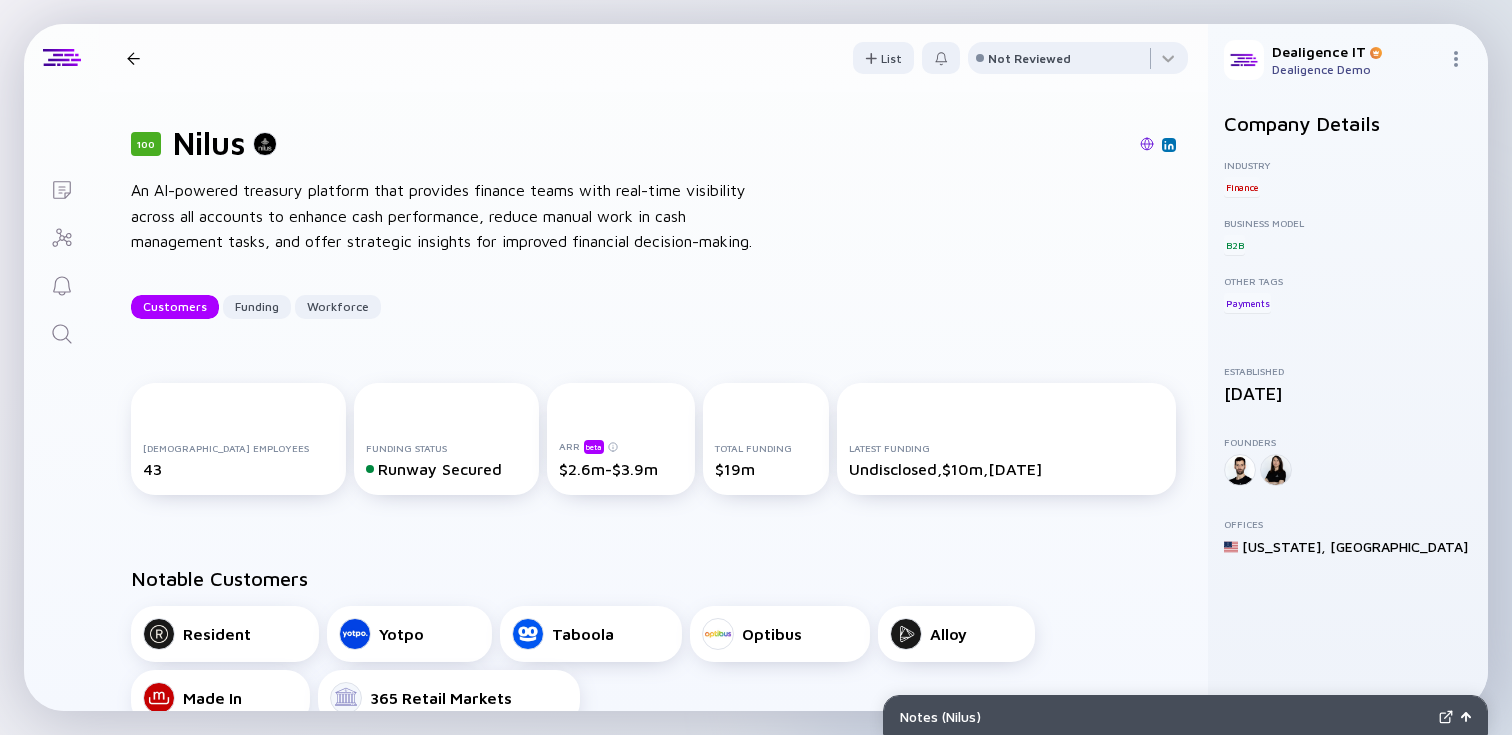 click on "An AI-powered treasury platform that provides finance teams with real-time visibility across all accounts to enhance cash performance, reduce manual work in cash management tasks, and offer strategic insights for improved financial decision-making." at bounding box center [451, 216] 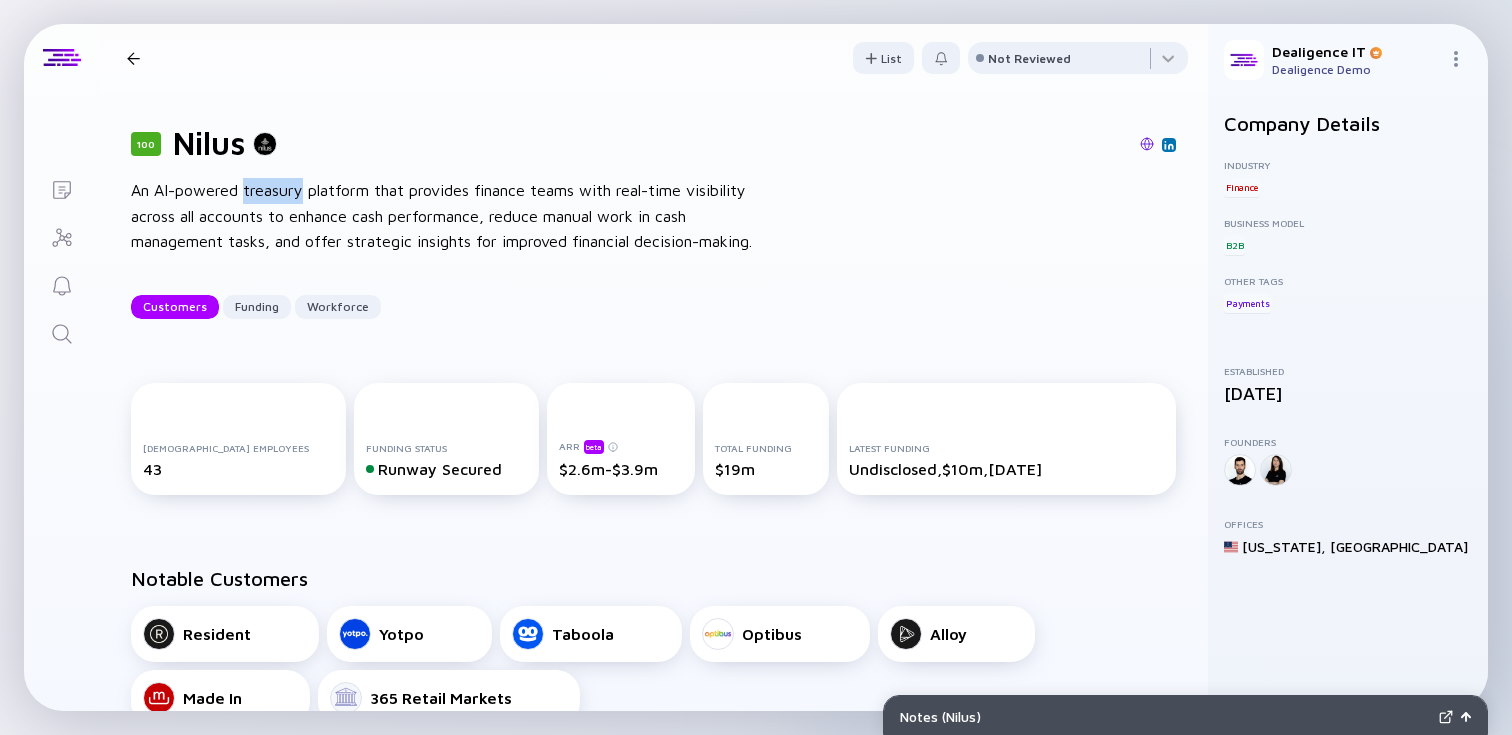 click on "An AI-powered treasury platform that provides finance teams with real-time visibility across all accounts to enhance cash performance, reduce manual work in cash management tasks, and offer strategic insights for improved financial decision-making." at bounding box center (451, 216) 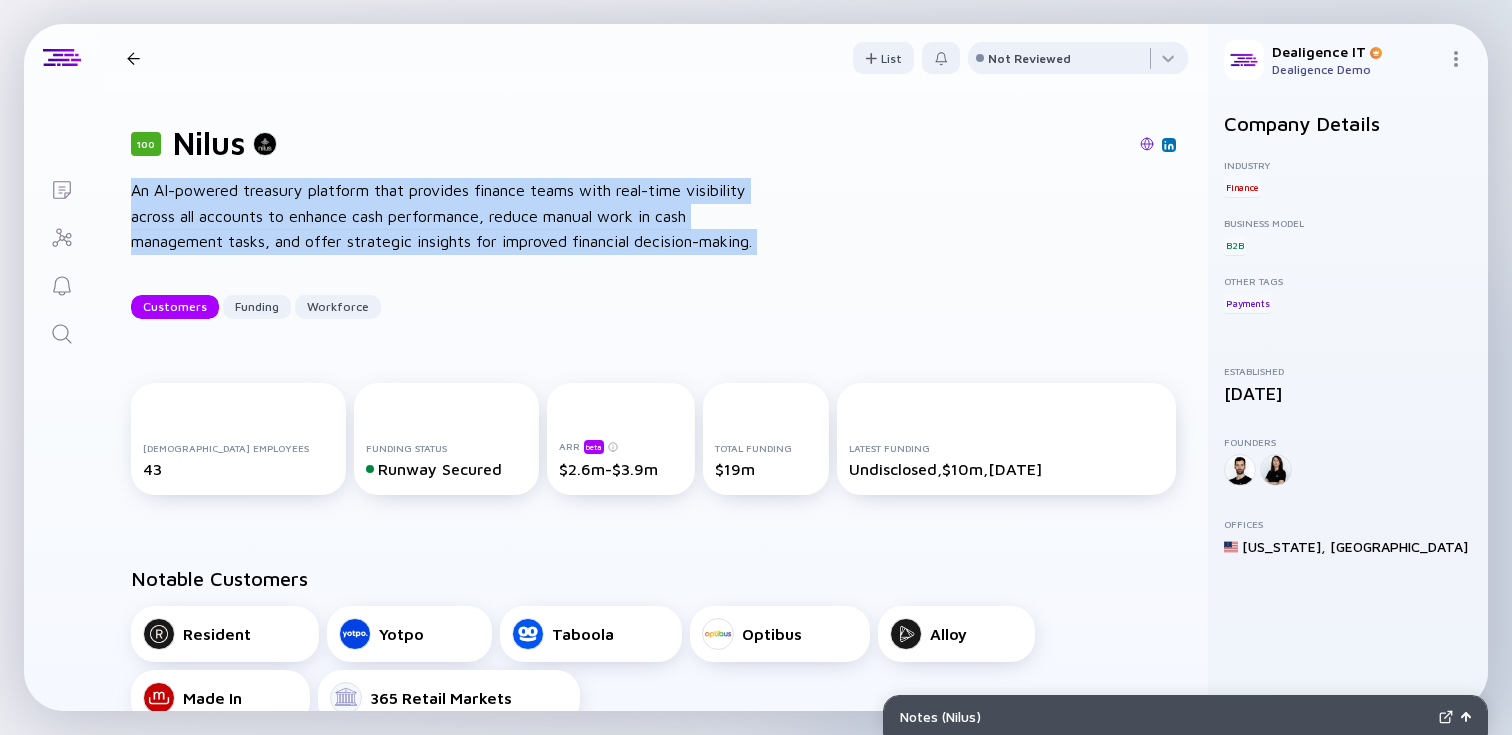 click on "An AI-powered treasury platform that provides finance teams with real-time visibility across all accounts to enhance cash performance, reduce manual work in cash management tasks, and offer strategic insights for improved financial decision-making." at bounding box center [451, 216] 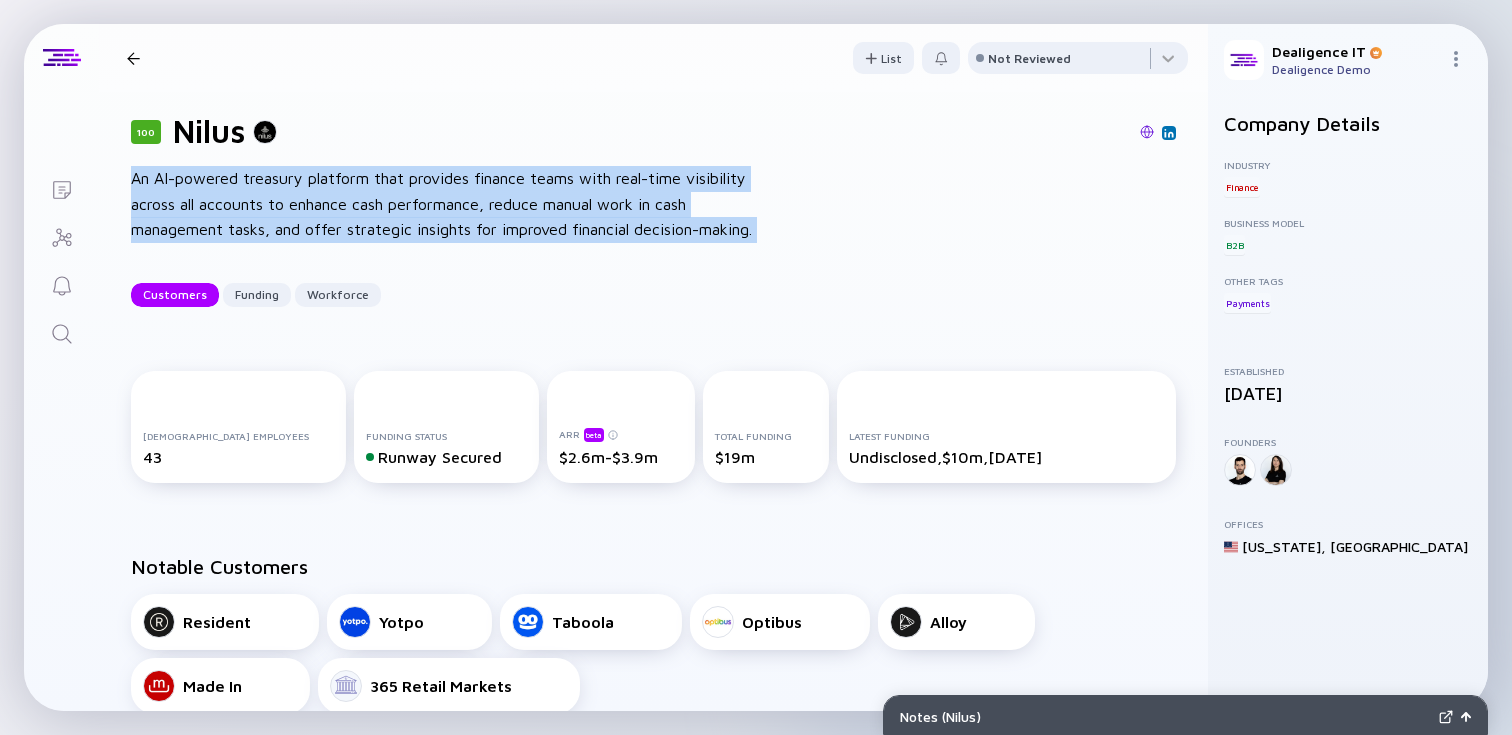 scroll, scrollTop: 14, scrollLeft: 0, axis: vertical 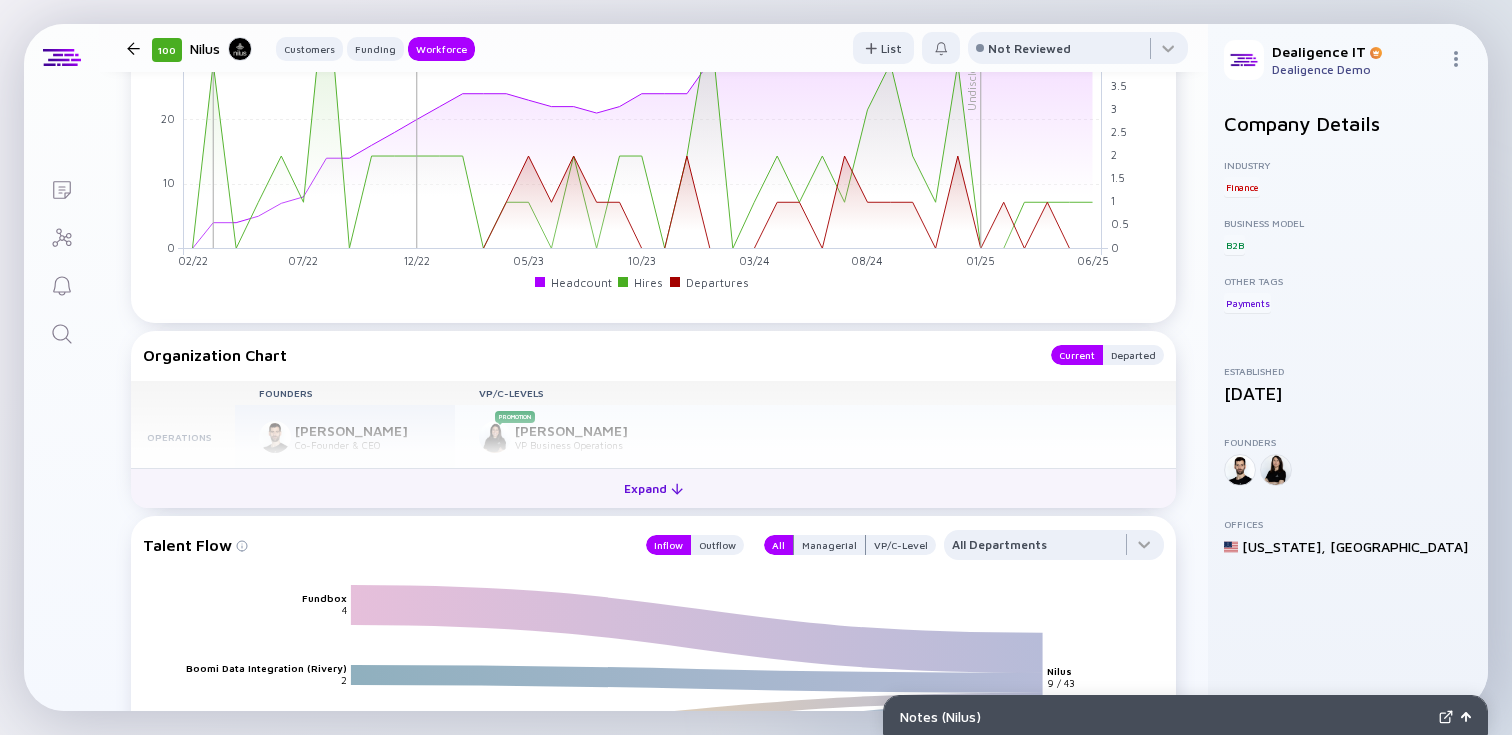 click on "Expand" at bounding box center [653, 488] 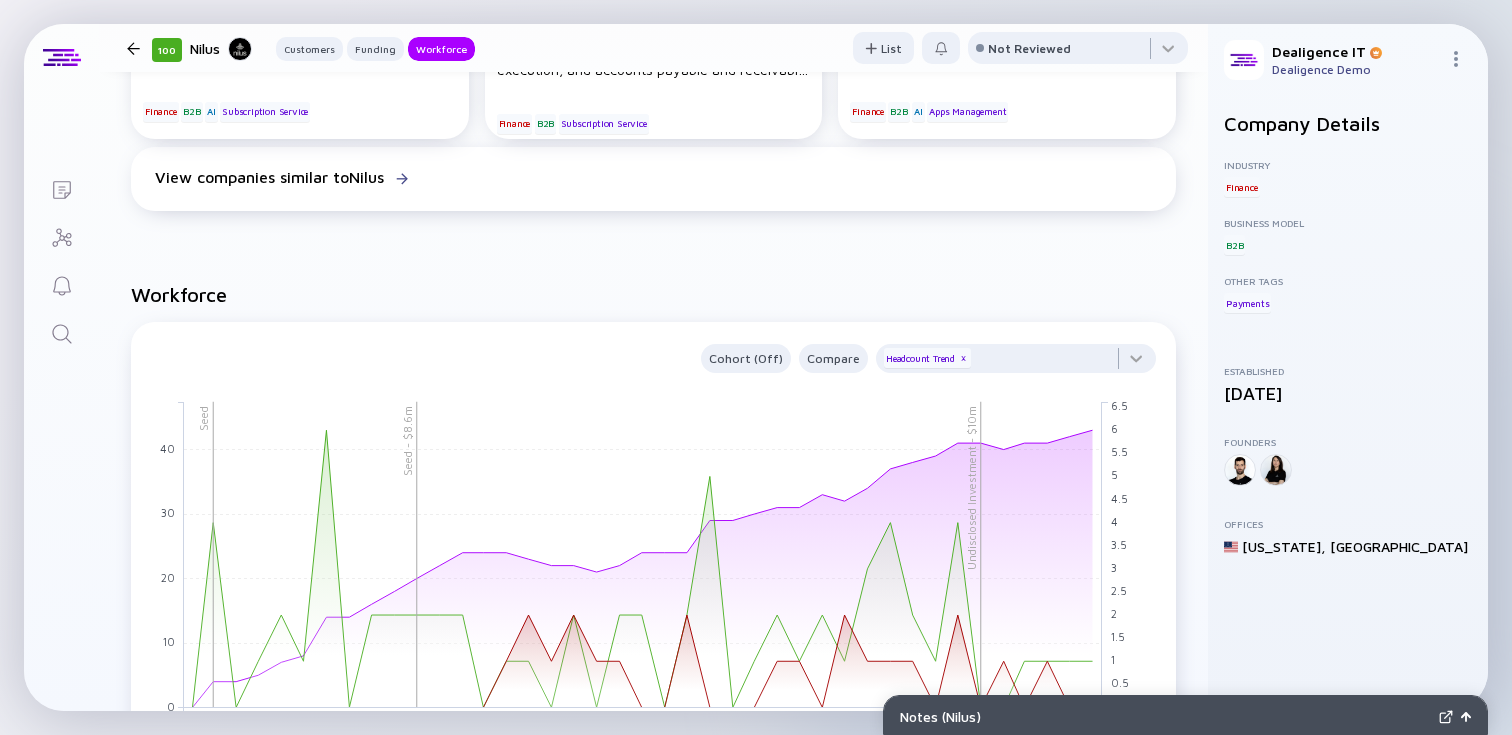scroll, scrollTop: 1239, scrollLeft: 0, axis: vertical 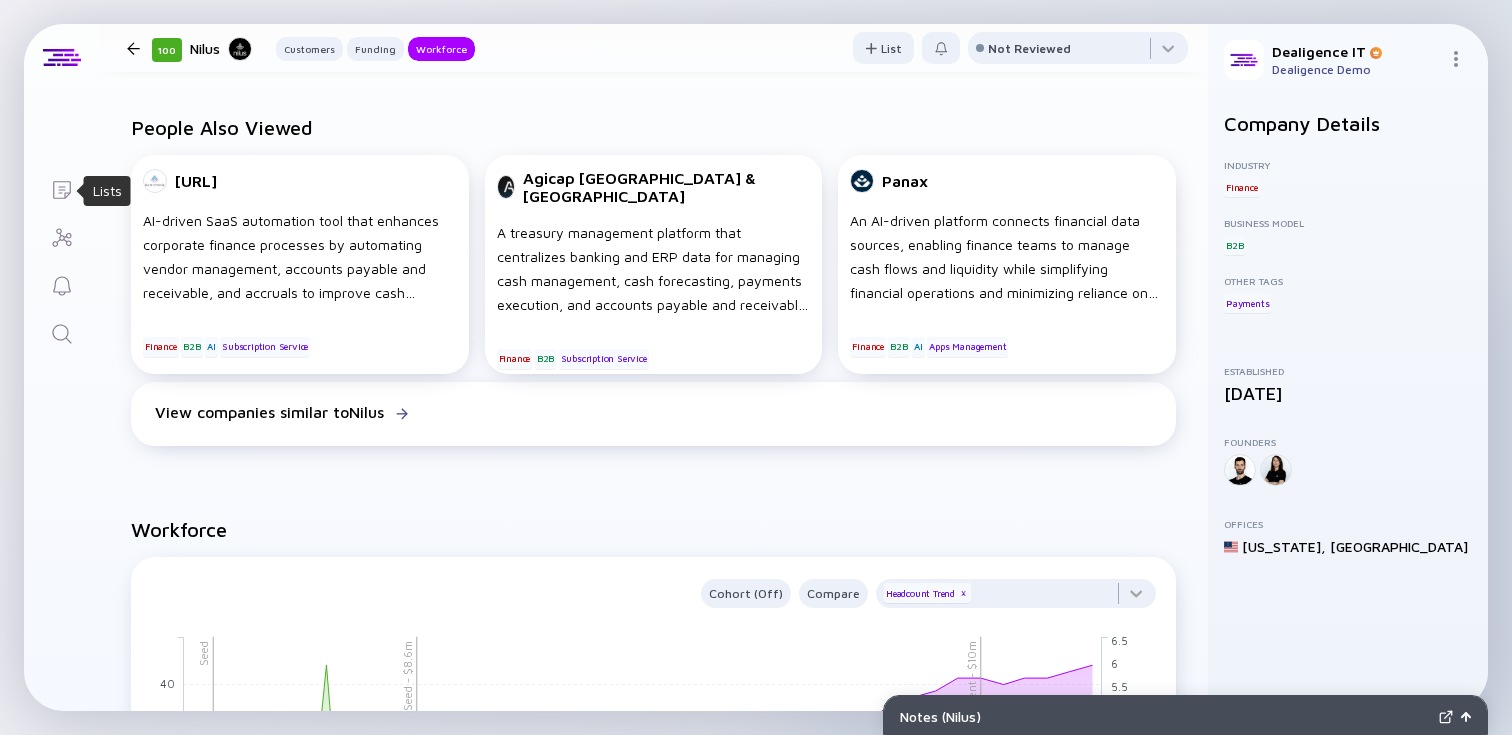 click 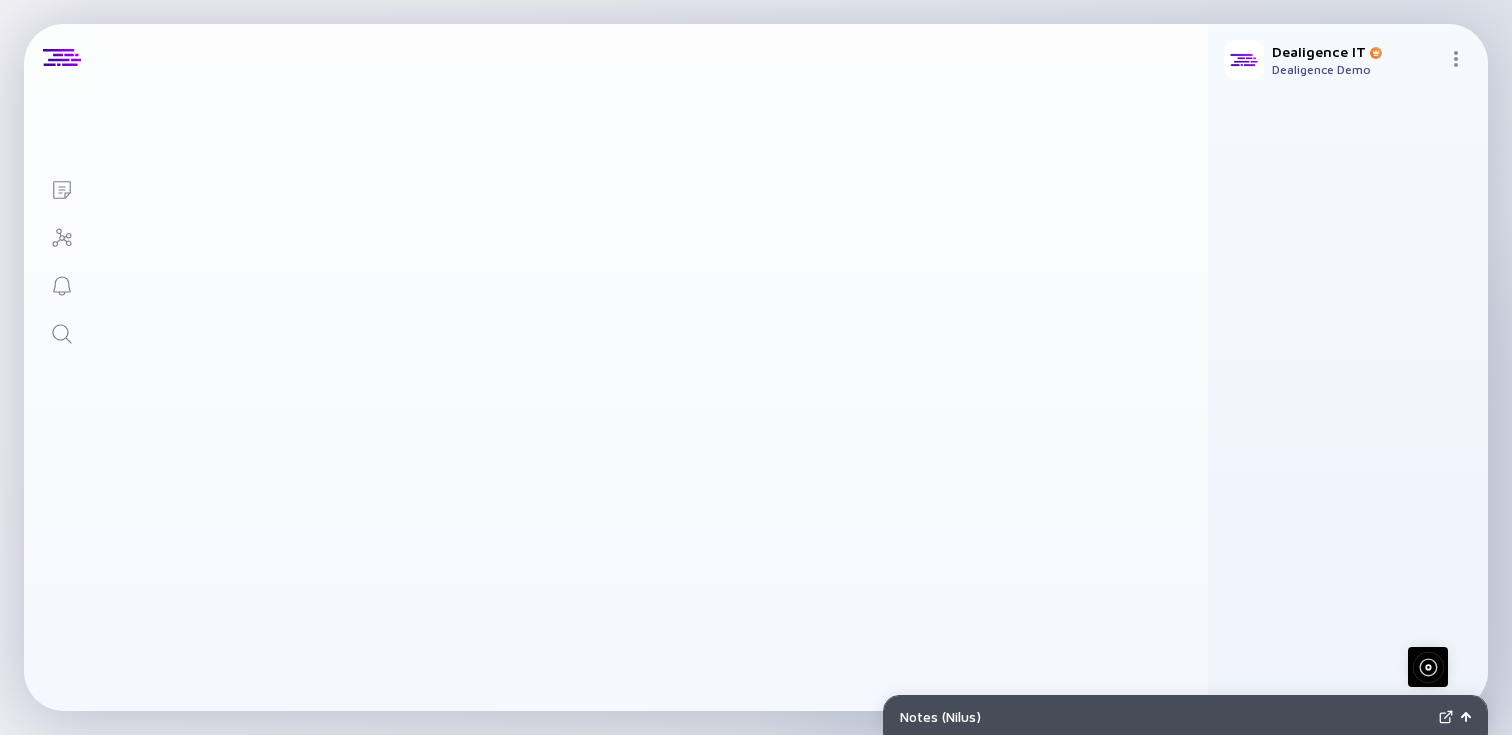 scroll, scrollTop: 565, scrollLeft: 0, axis: vertical 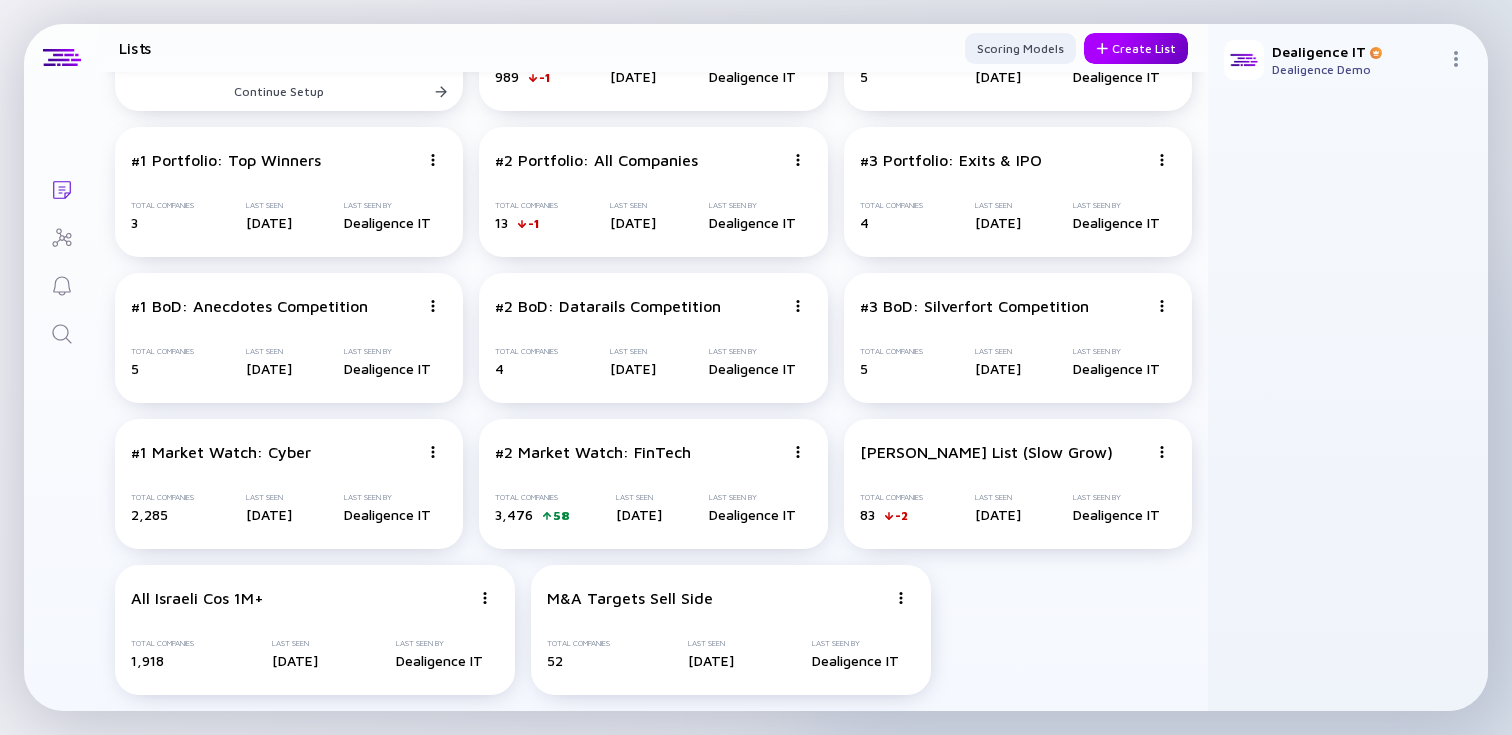 click on "Create List" at bounding box center [1136, 48] 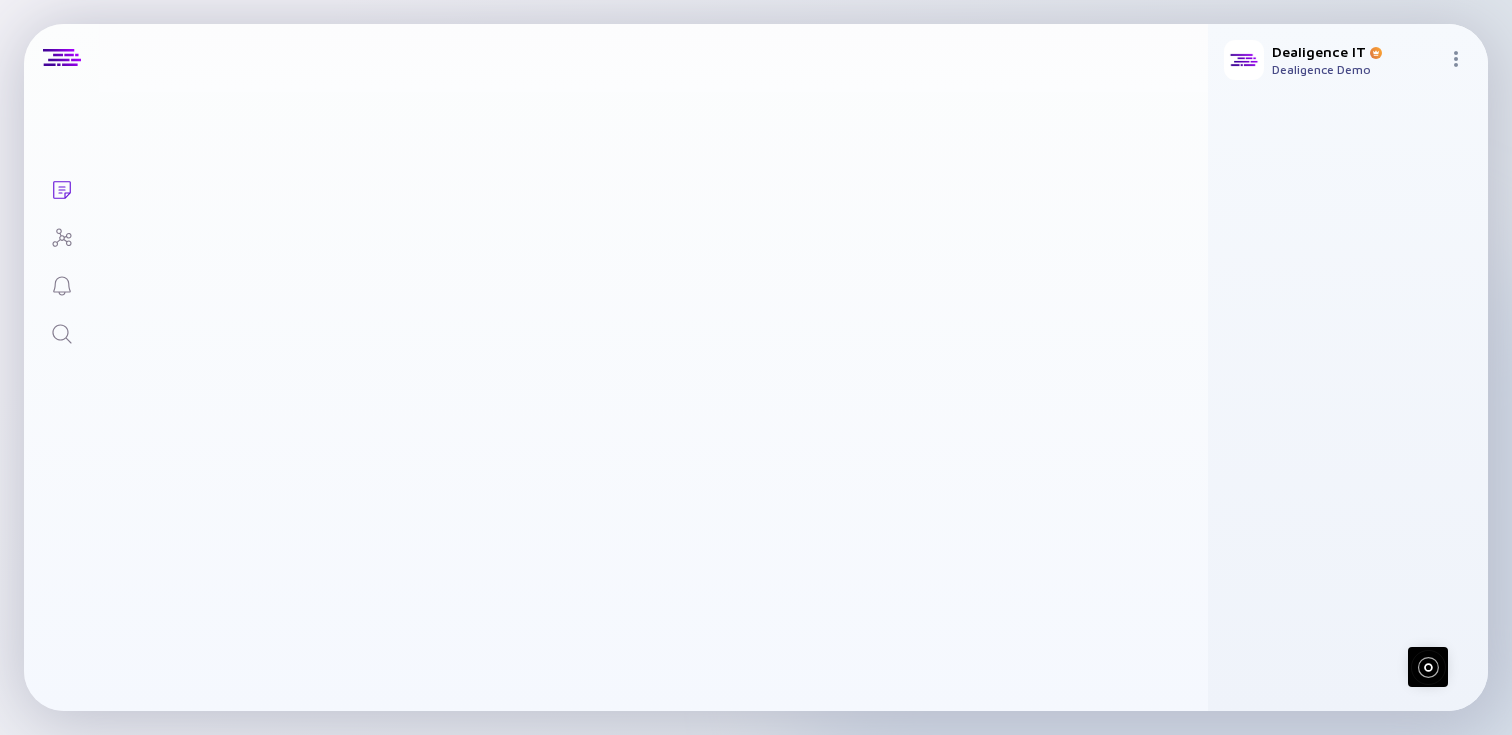 scroll, scrollTop: 0, scrollLeft: 0, axis: both 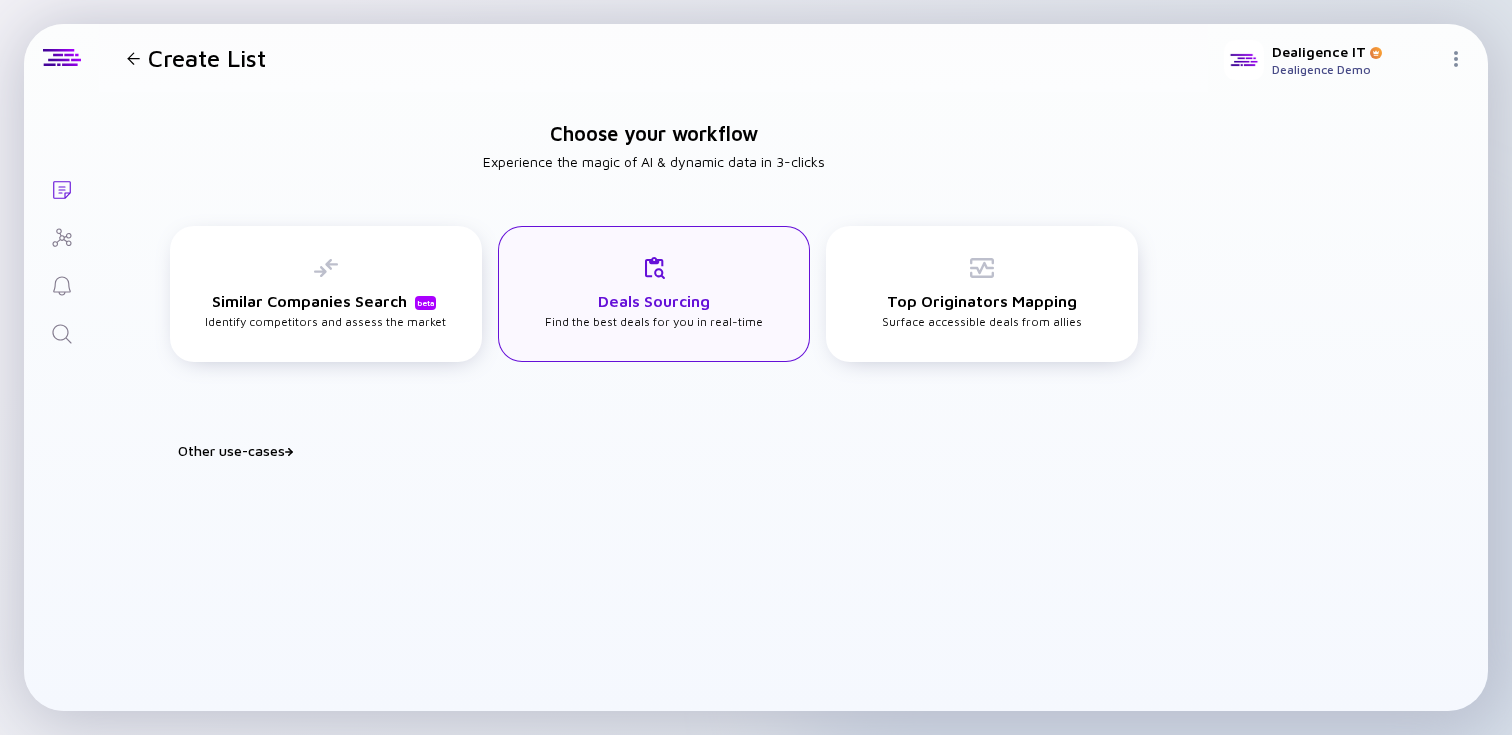 click on "Deals Sourcing Find the best deals for you in real-time" at bounding box center (654, 292) 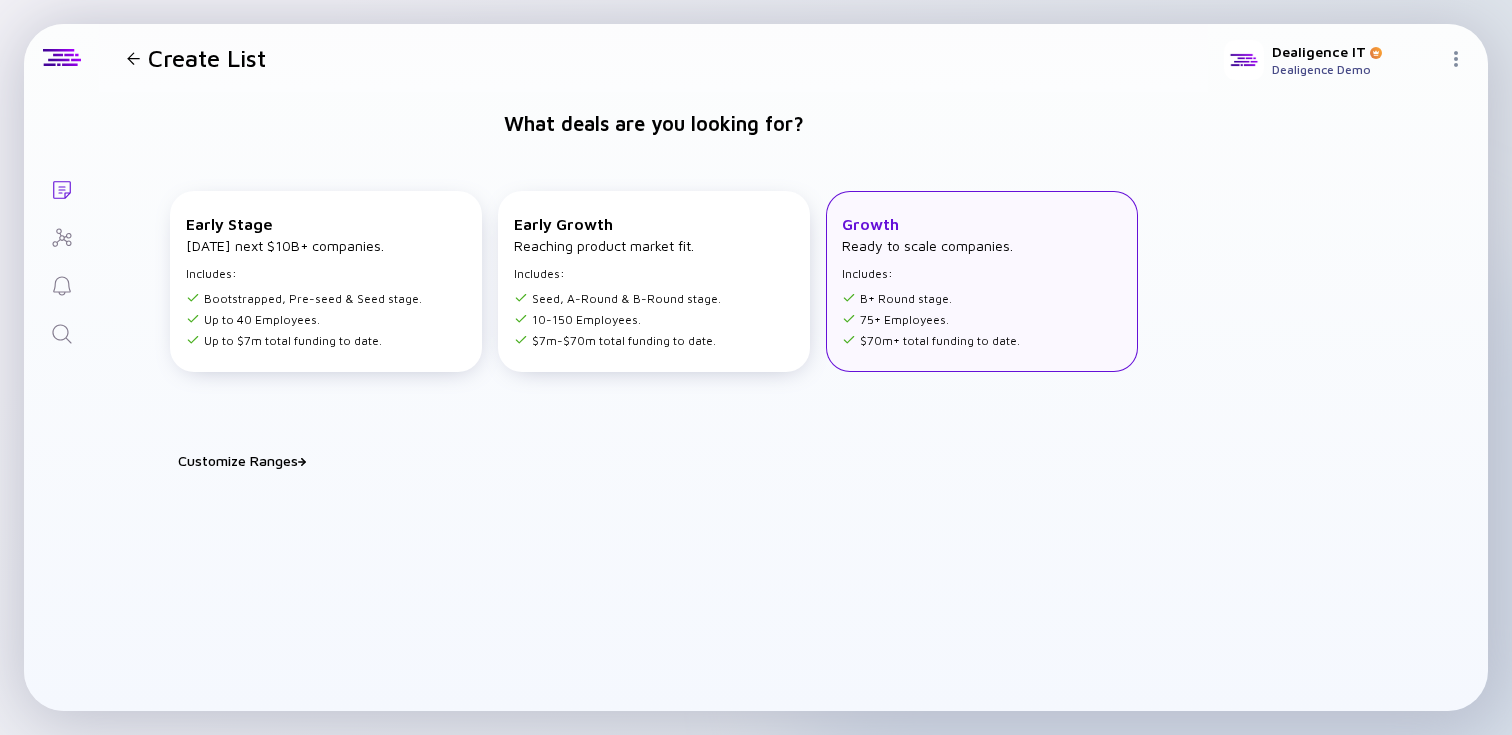 click on "Growth Ready to scale companies. Includes: B+ Round stage. 75+ Employees. $70m+ total funding to date." at bounding box center [931, 281] 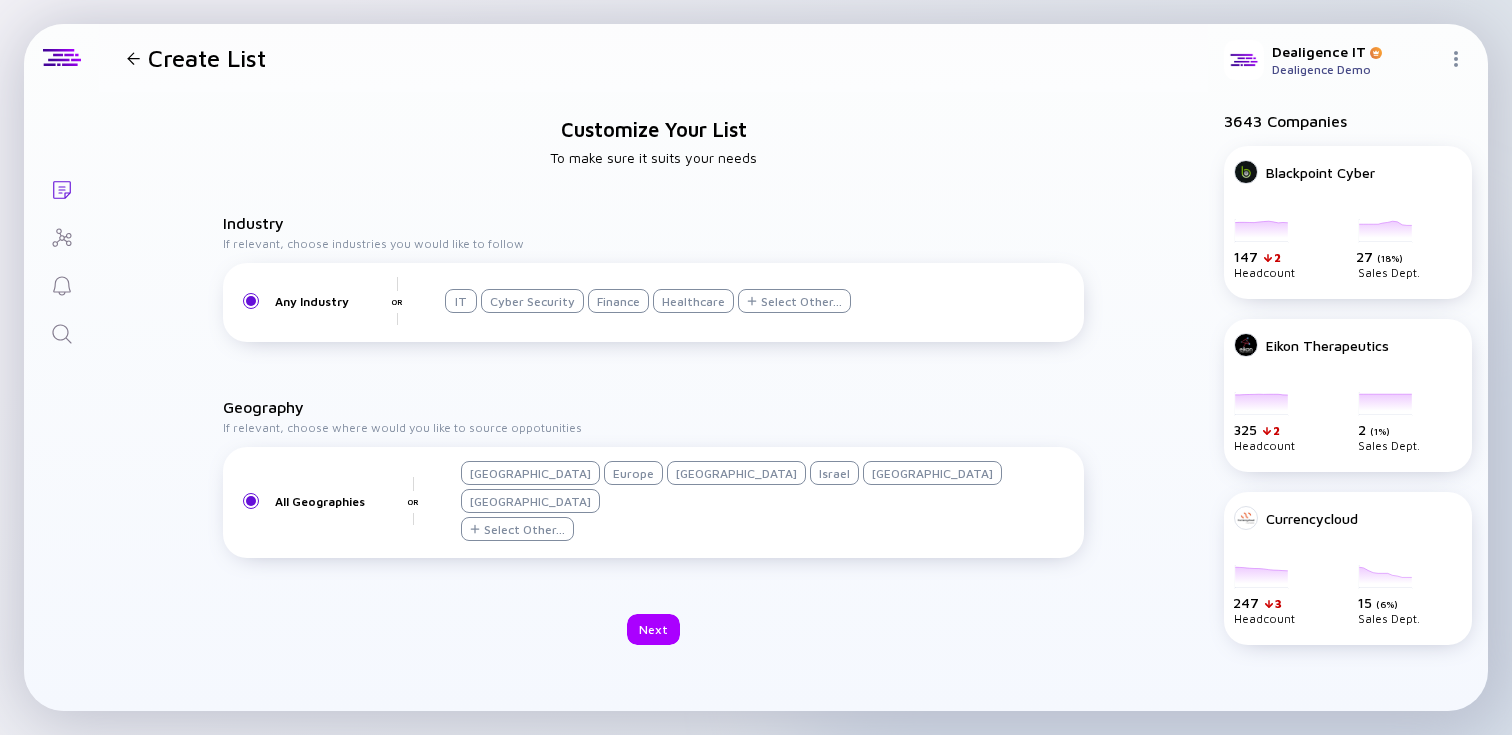 click on "[GEOGRAPHIC_DATA]" at bounding box center [530, 473] 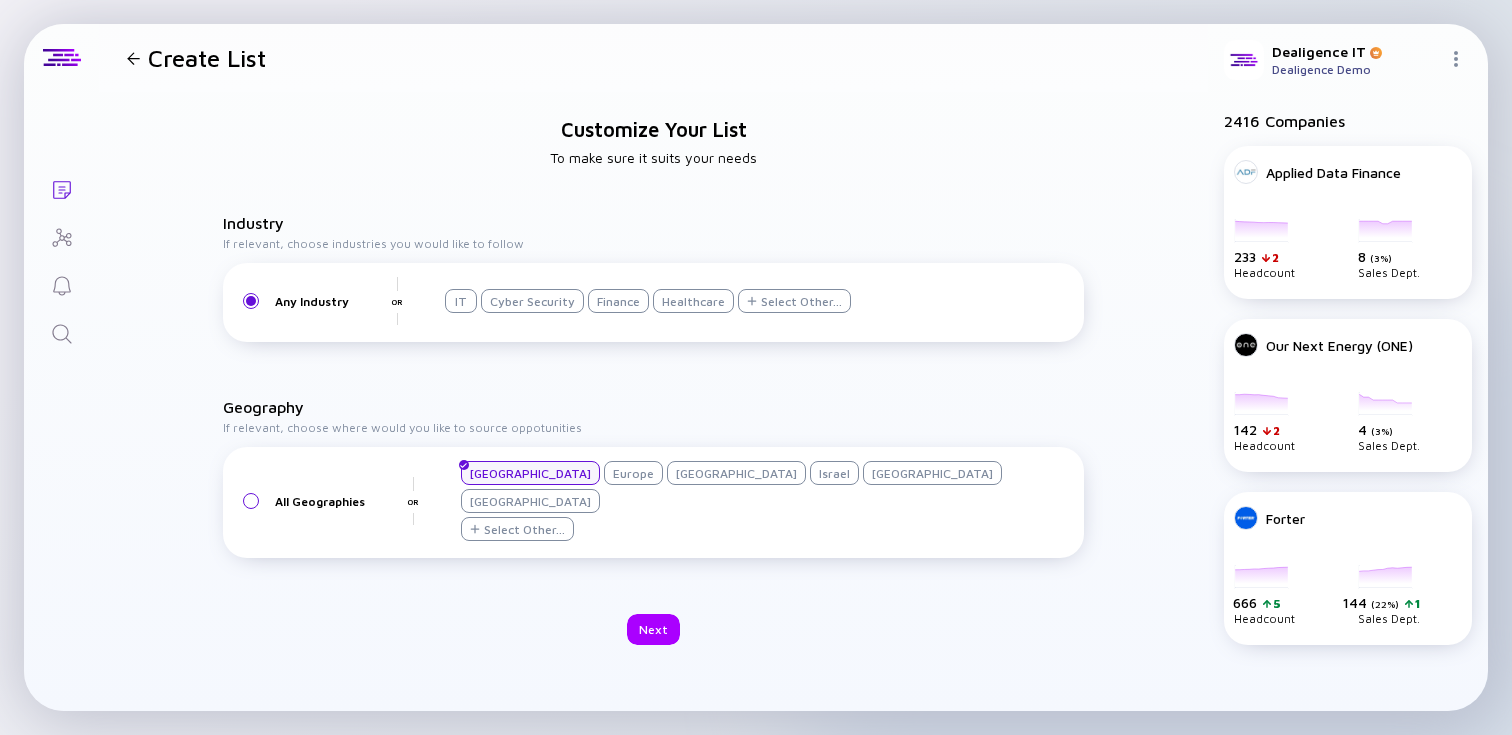 click on "Europe" at bounding box center (633, 473) 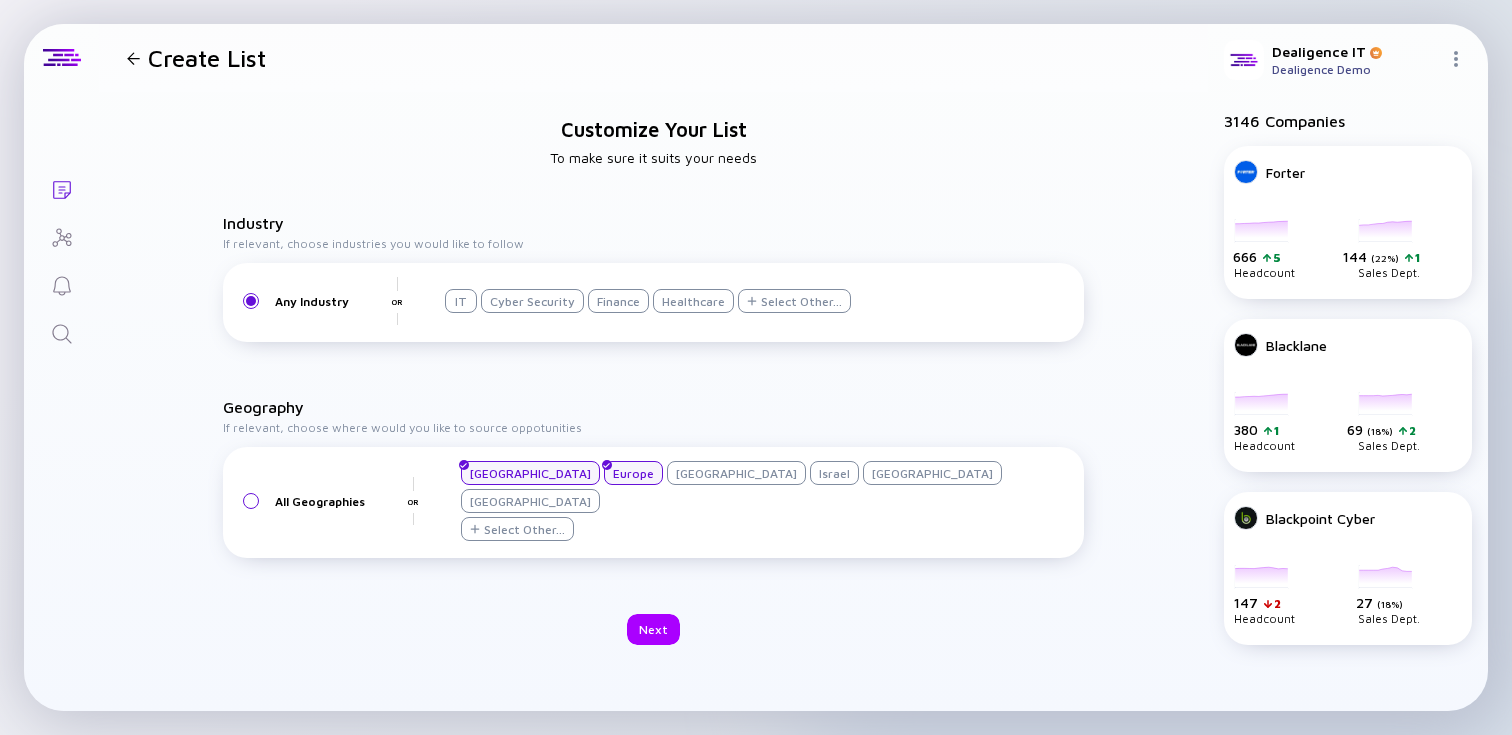 click on "[GEOGRAPHIC_DATA]" at bounding box center (736, 473) 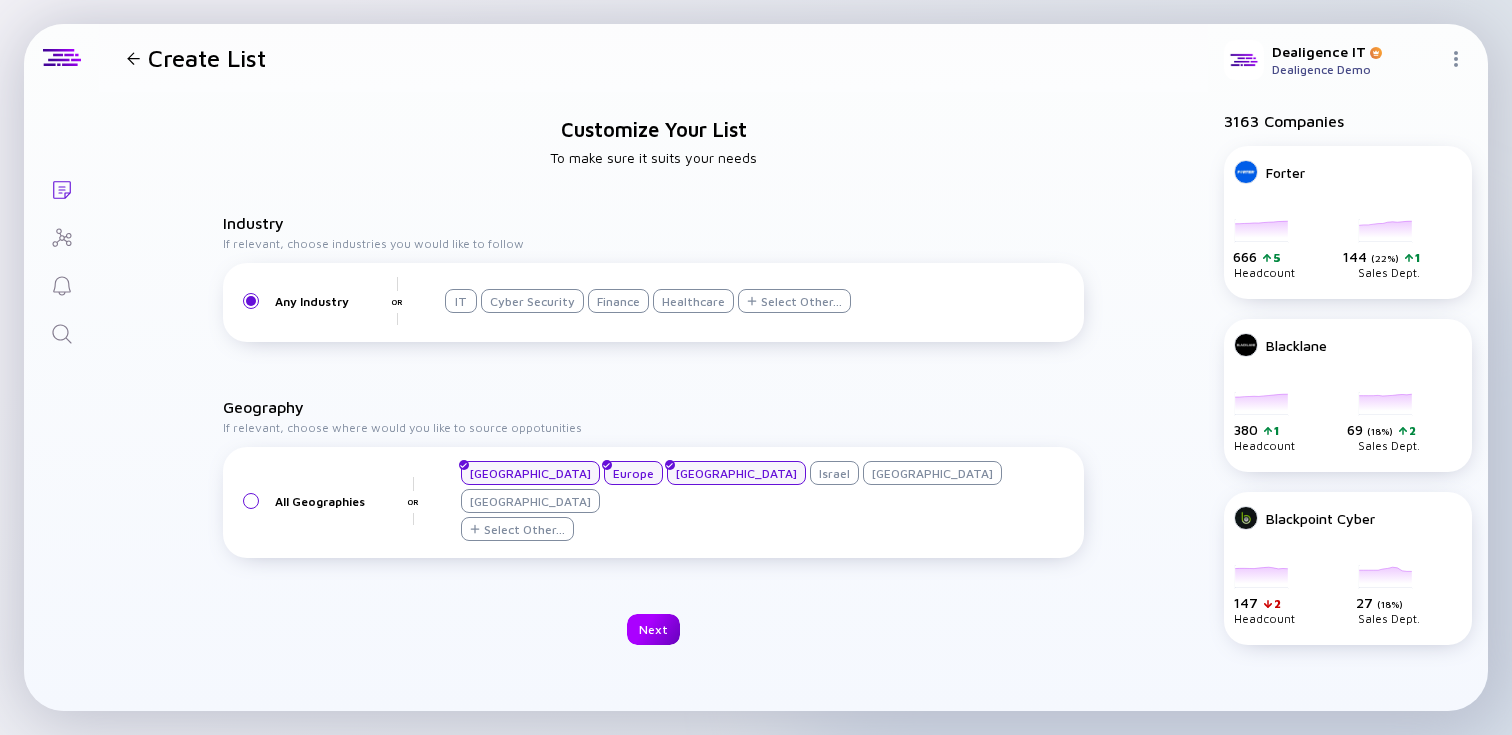 click on "Next" at bounding box center [653, 629] 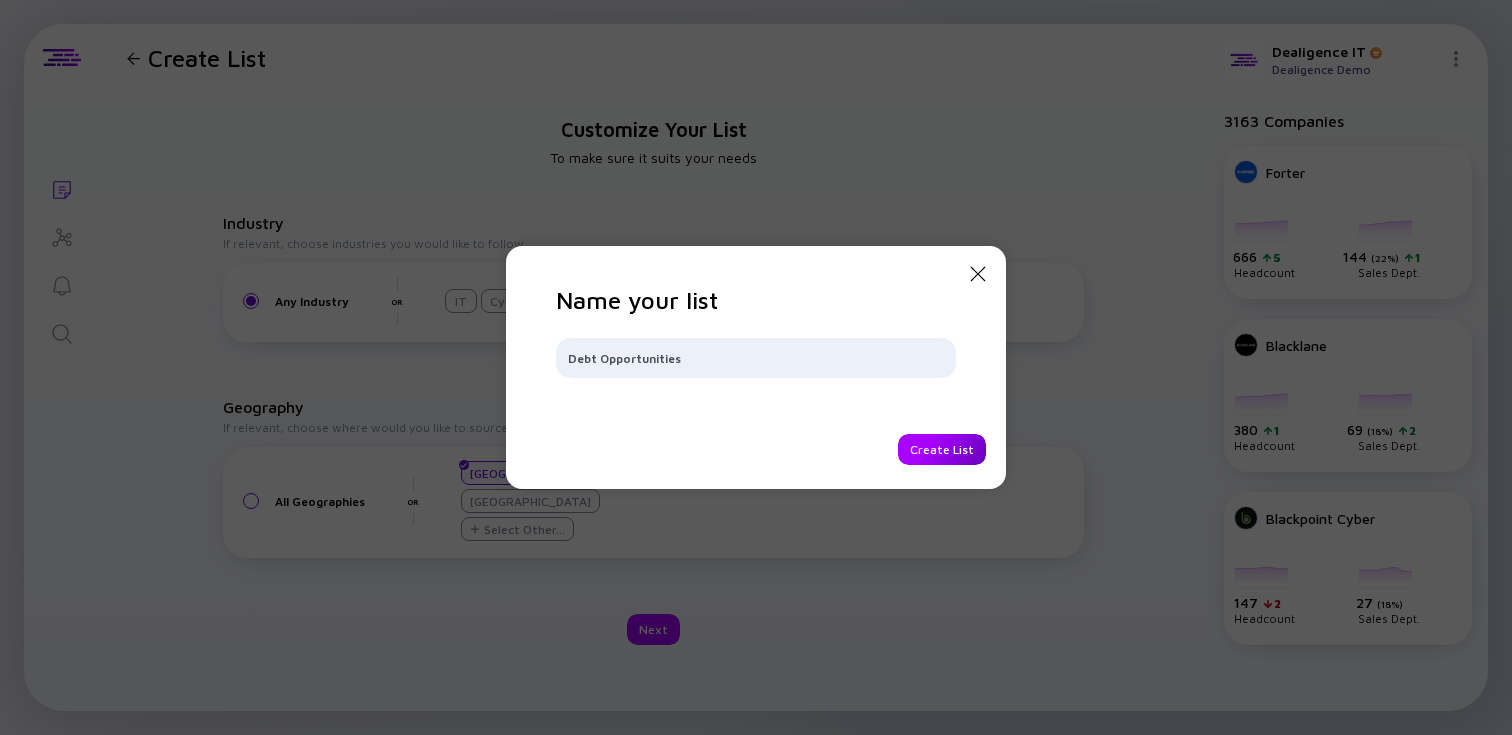 type on "Debt Opportunities" 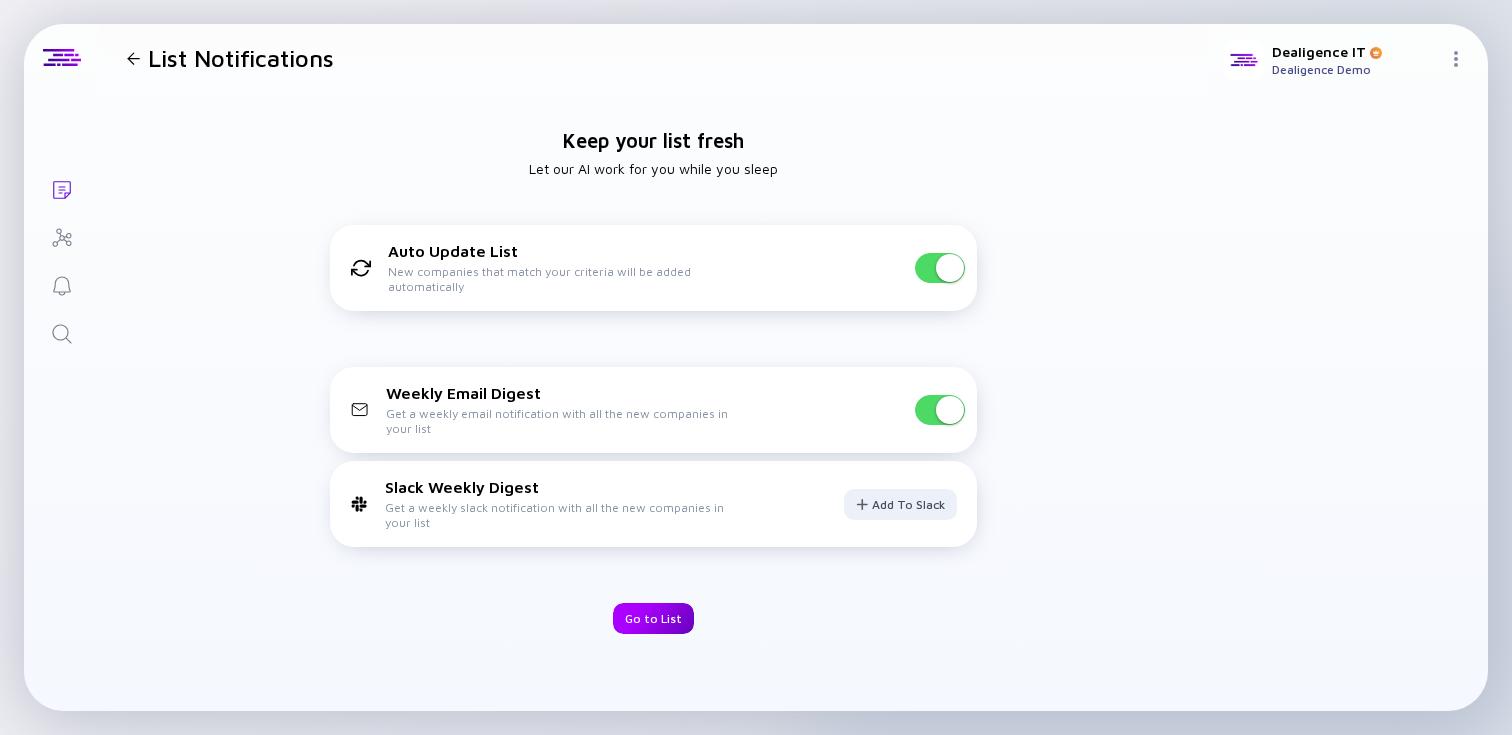 click on "Go to List" at bounding box center [653, 618] 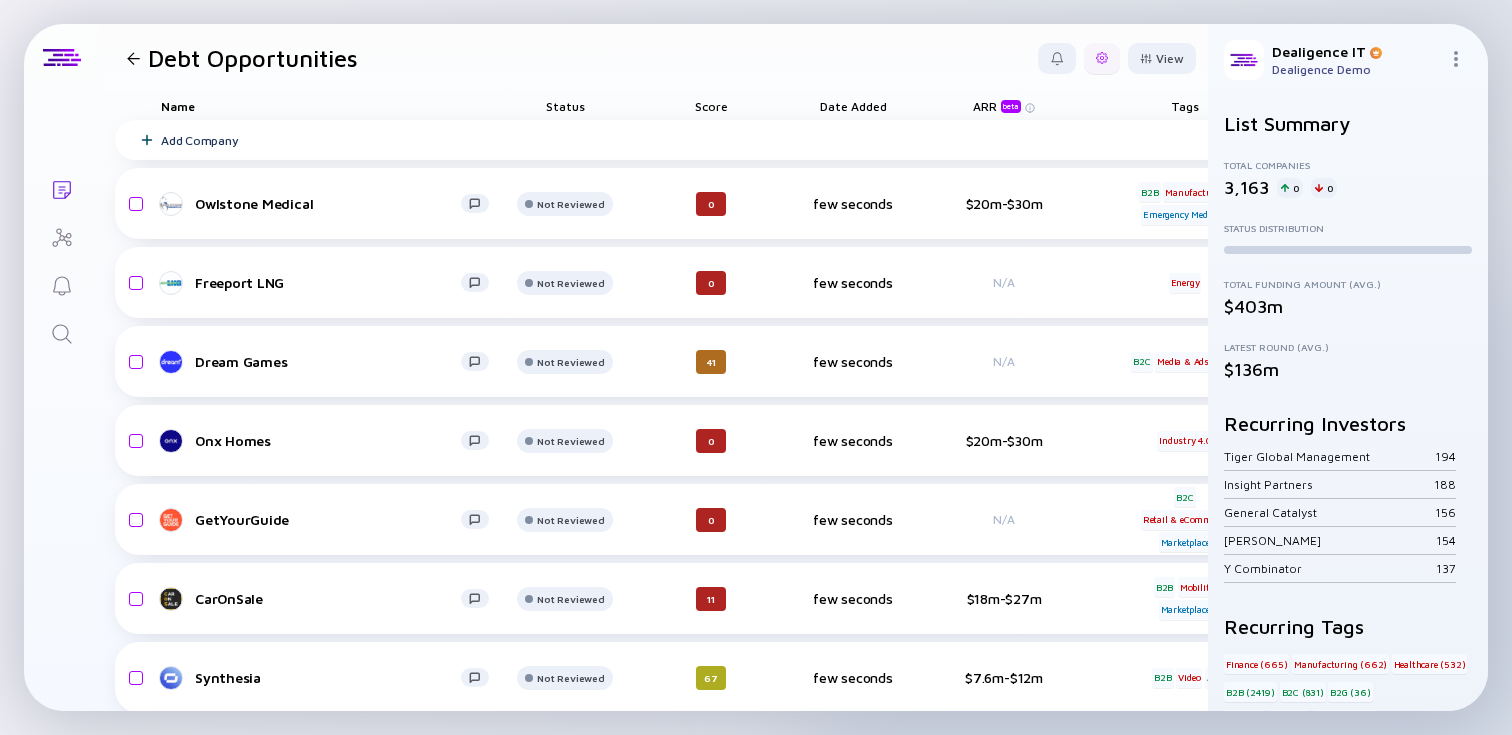 click at bounding box center (1102, 58) 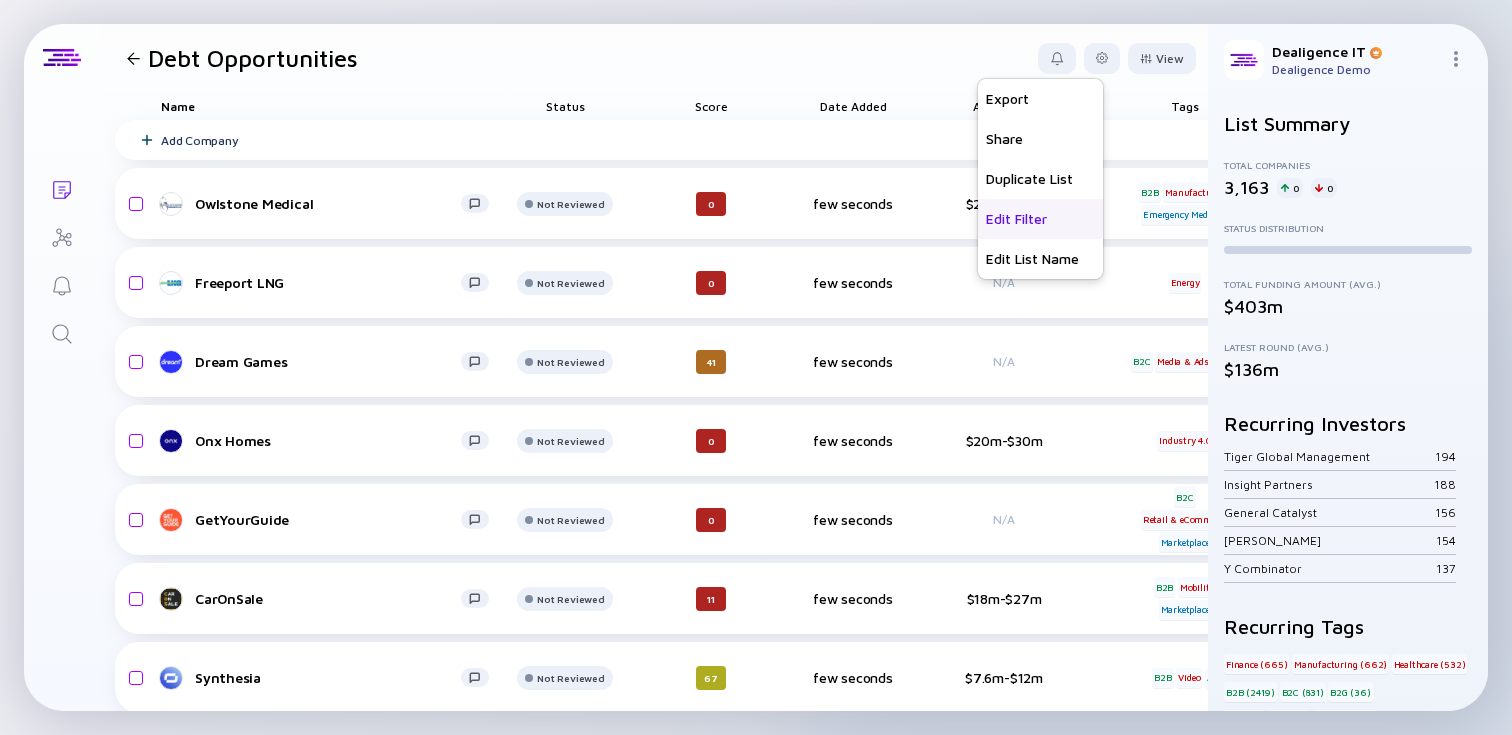 click on "Edit Filter" at bounding box center (1040, 219) 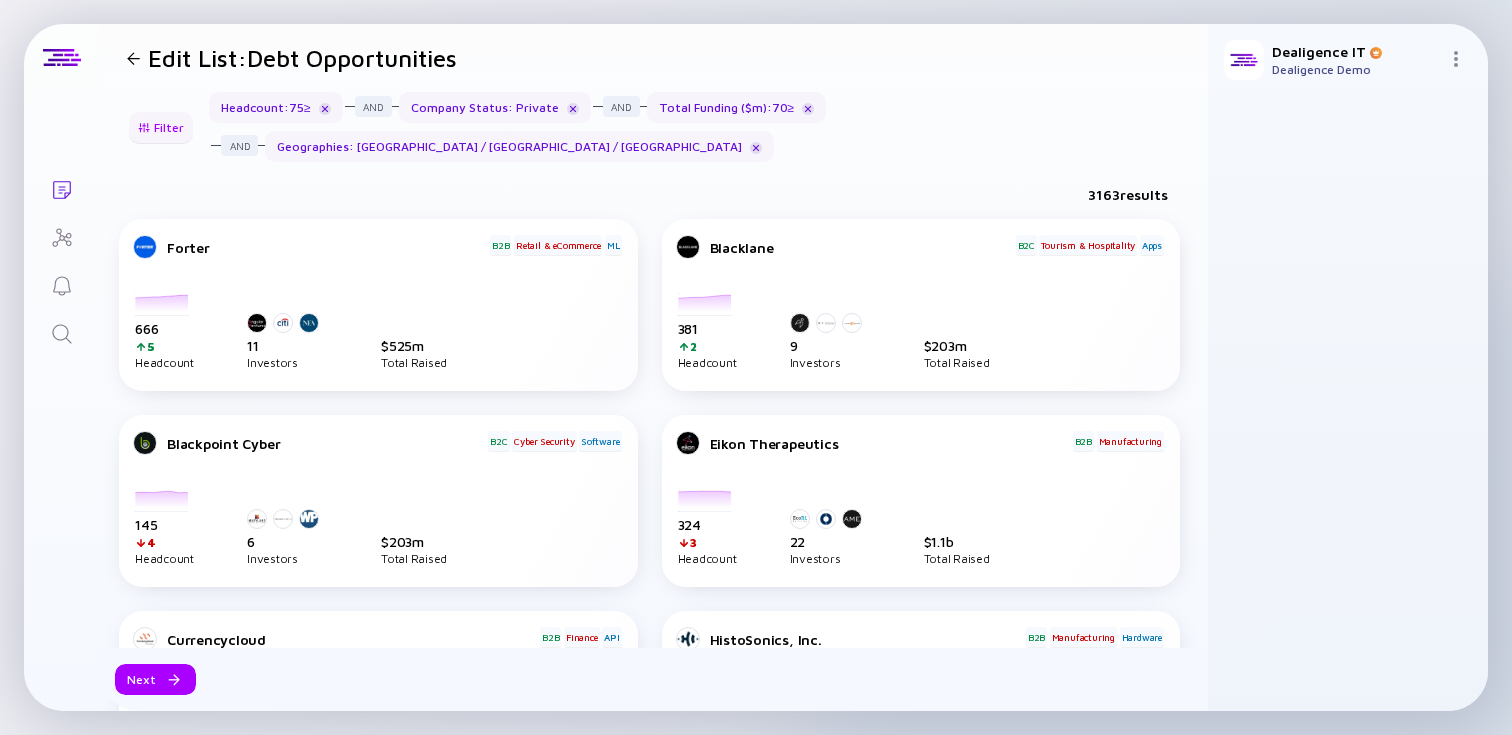 click on "Filter" at bounding box center [161, 127] 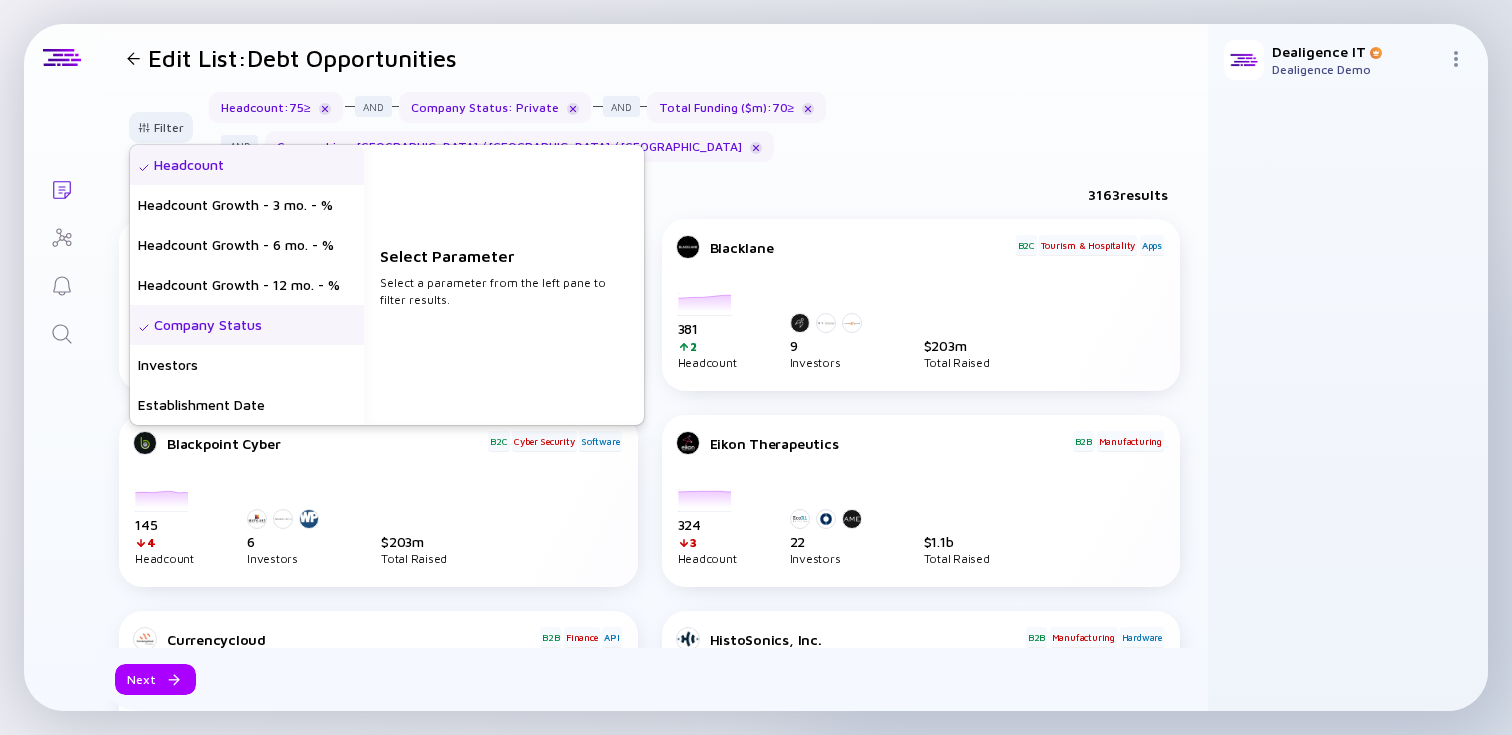 click on "Headcount" at bounding box center (247, 165) 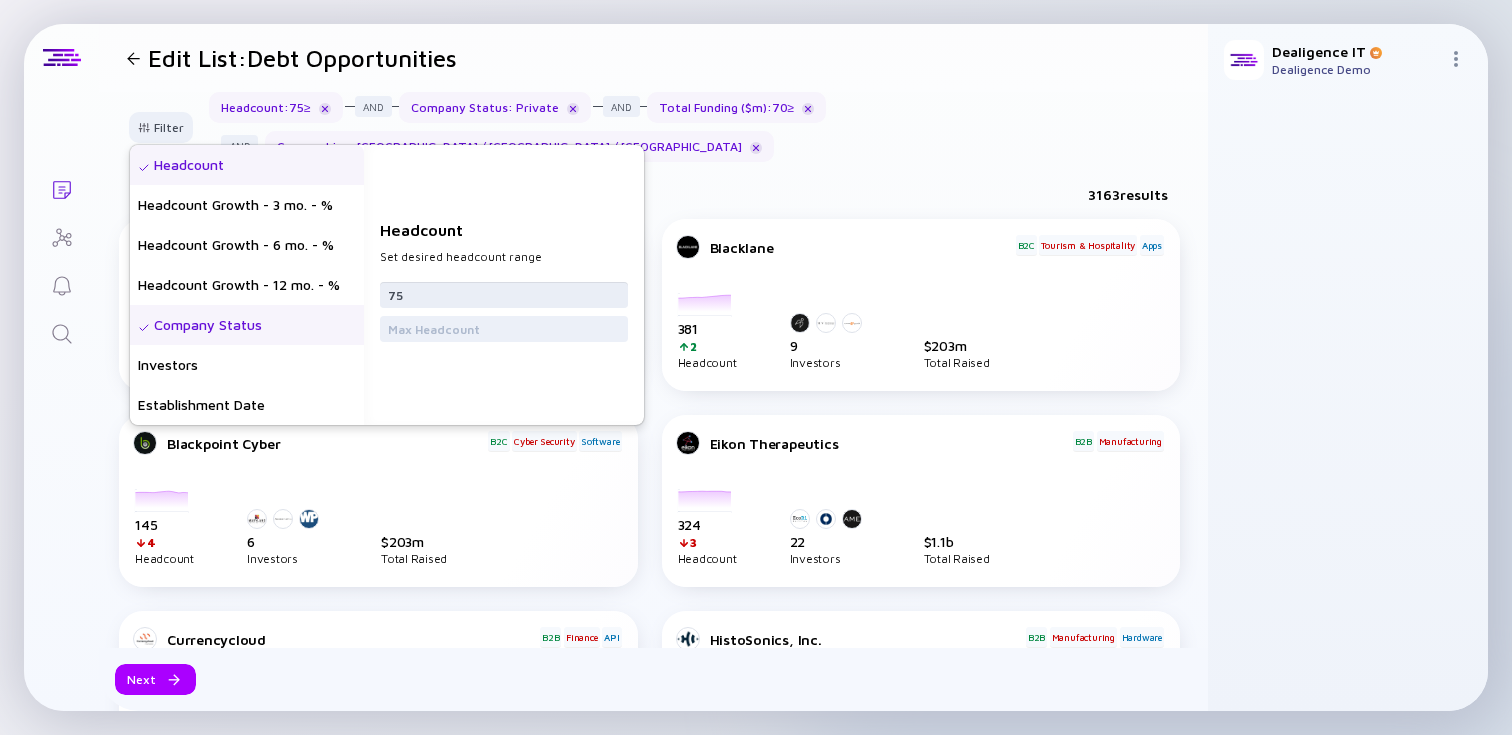 click on "75" at bounding box center [504, 295] 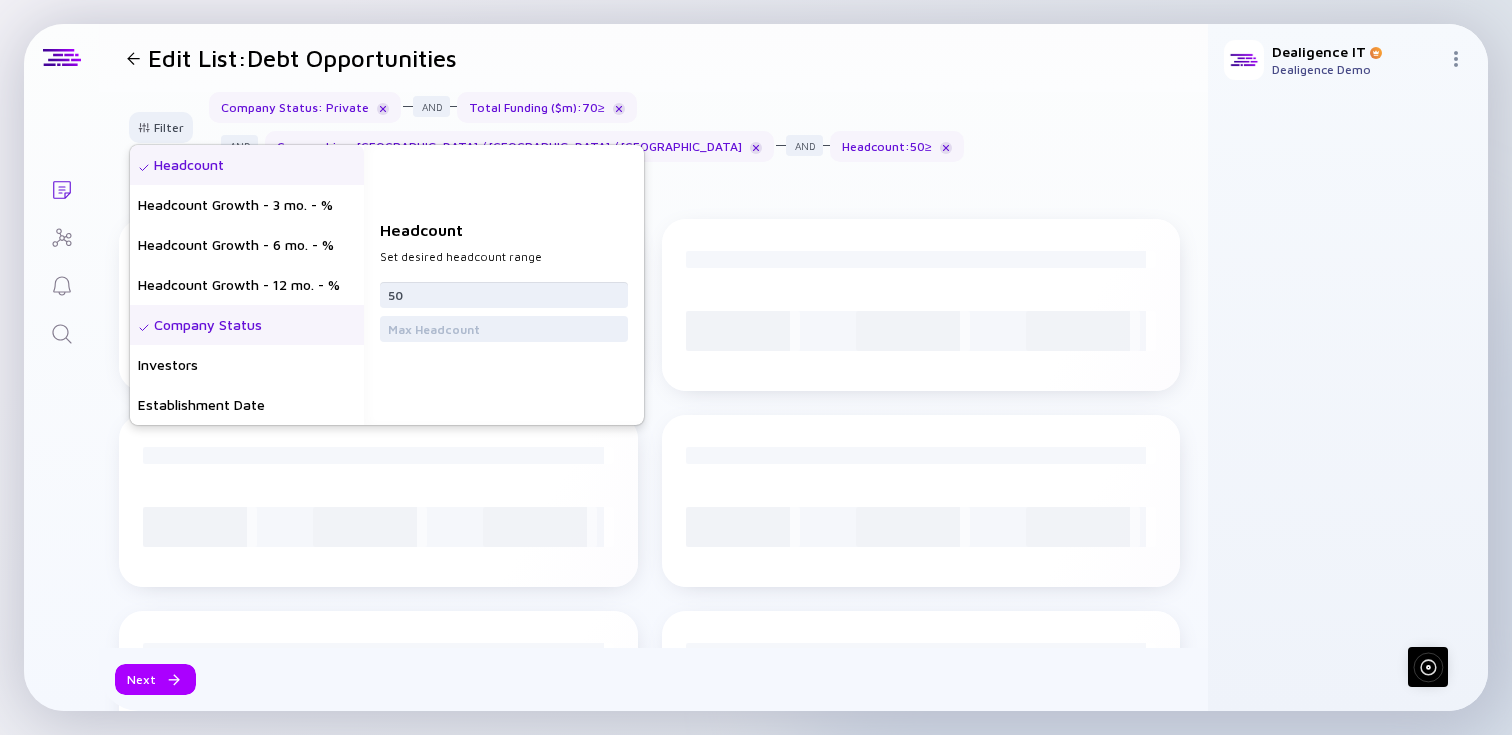 type on "50" 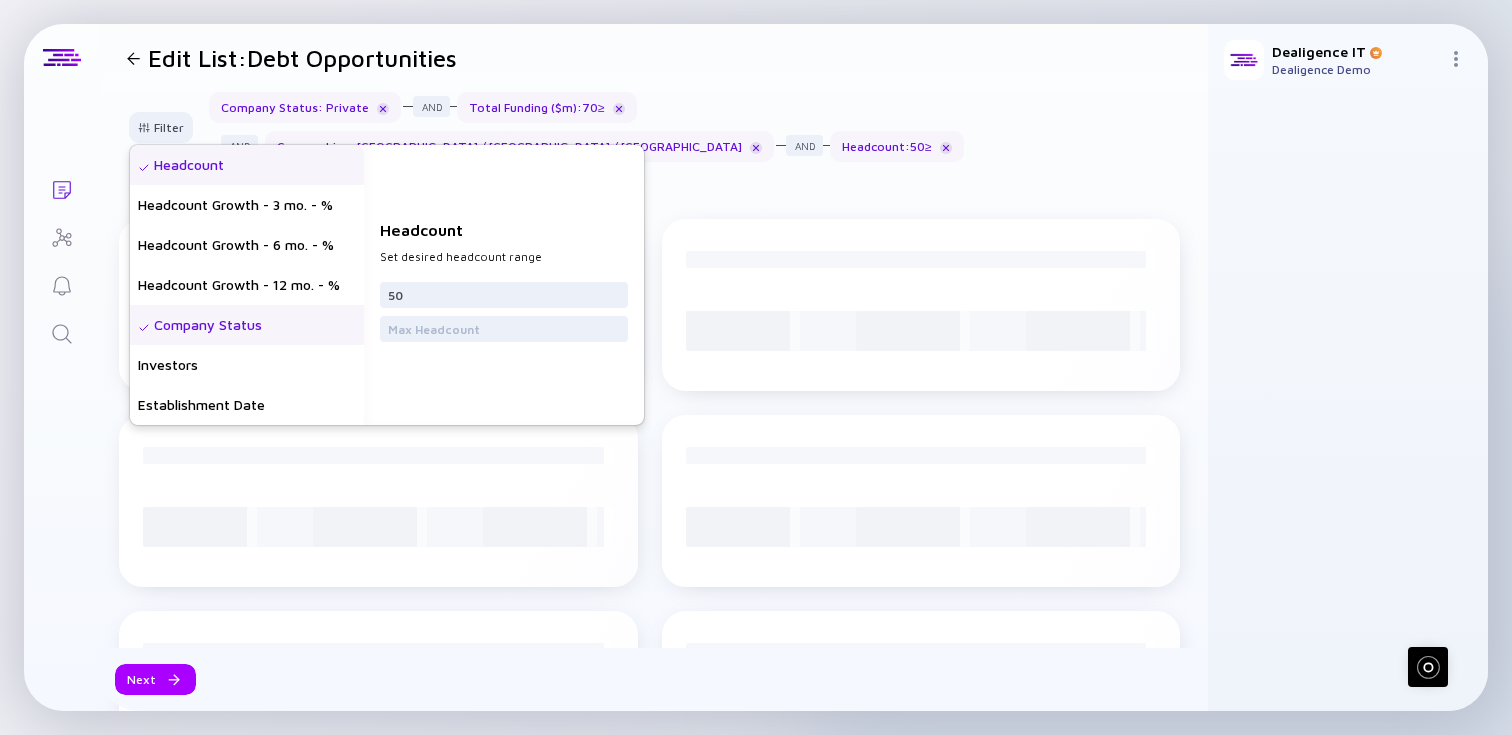 click on "Company Status" at bounding box center (247, 325) 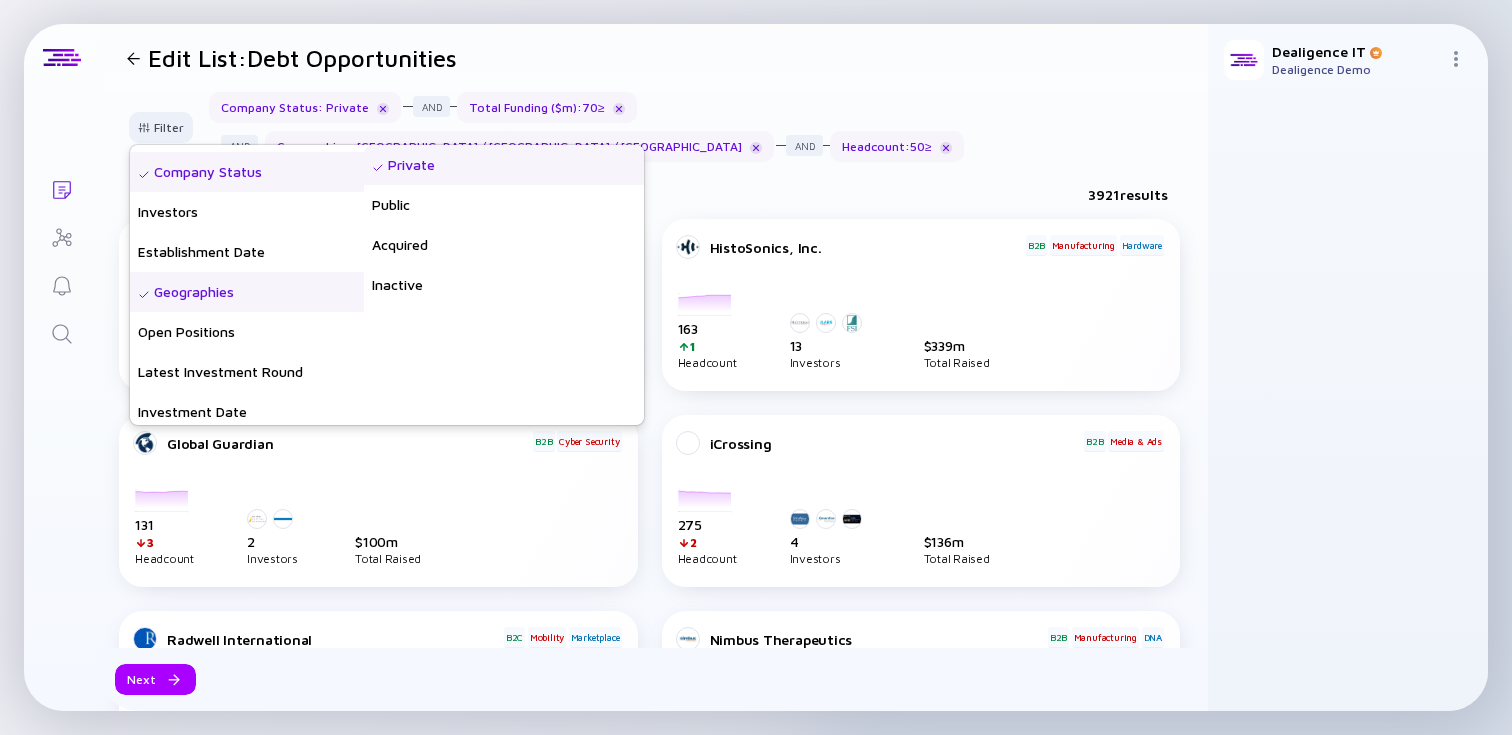 scroll, scrollTop: 160, scrollLeft: 0, axis: vertical 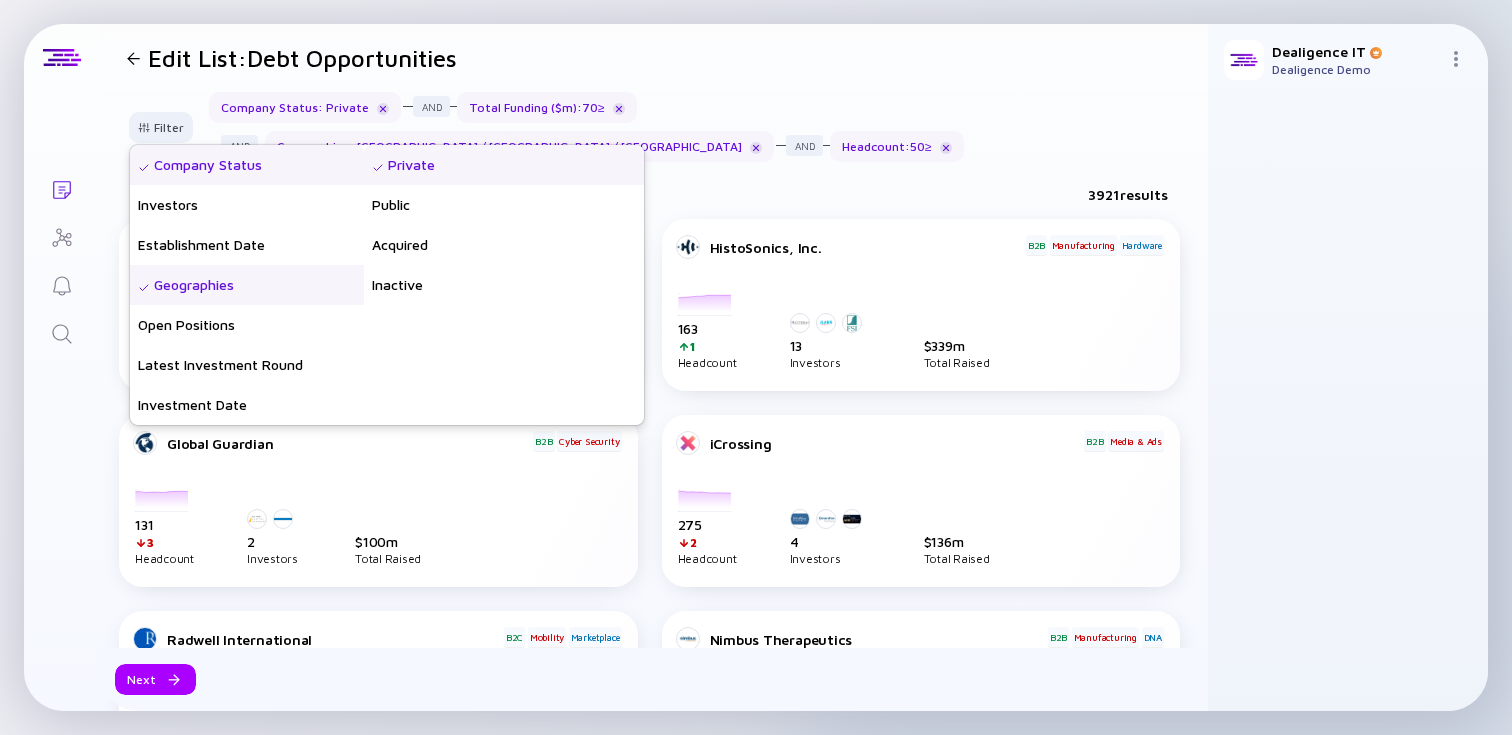 click on "Geographies" at bounding box center [247, 285] 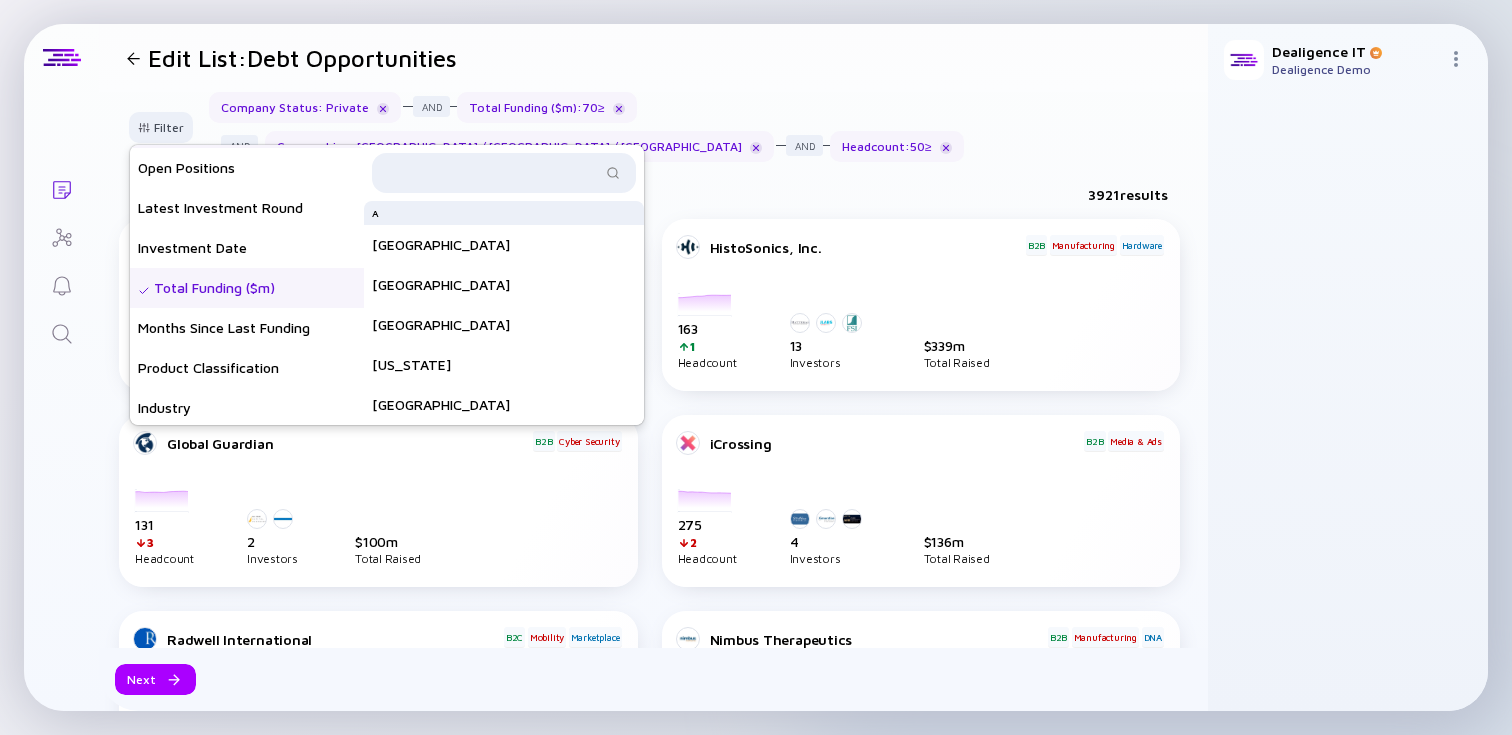 scroll, scrollTop: 320, scrollLeft: 0, axis: vertical 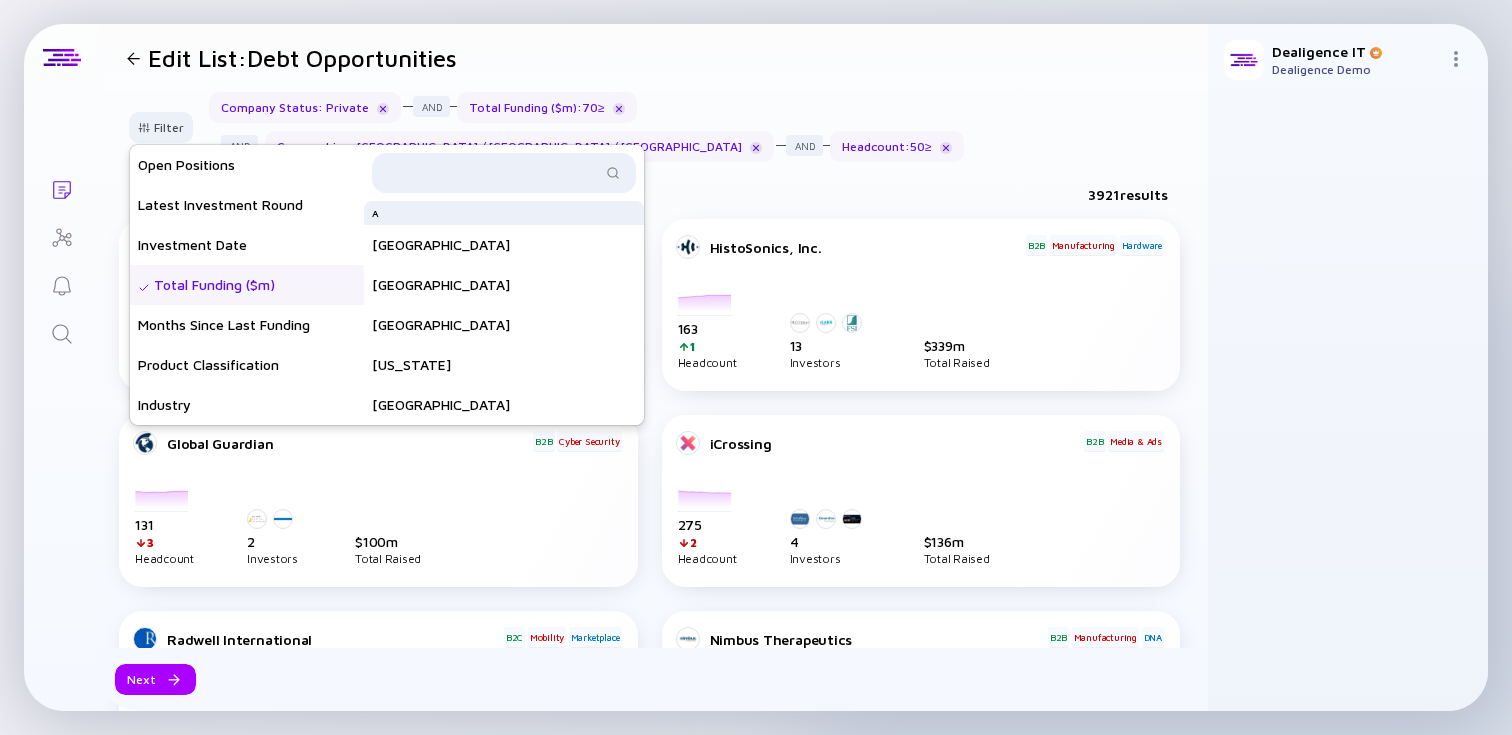 click on "Total Funding ($m)" at bounding box center (247, 285) 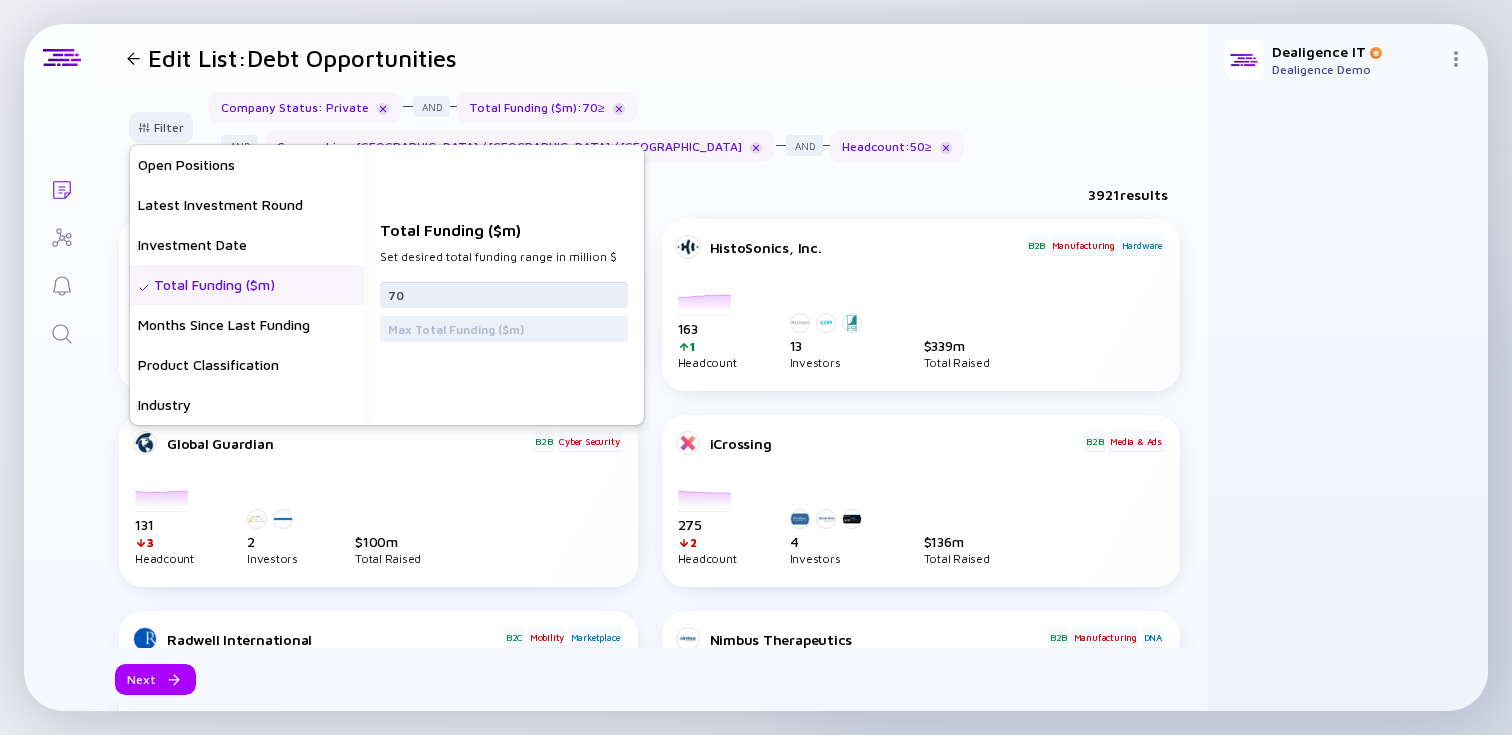 click on "70" at bounding box center [504, 295] 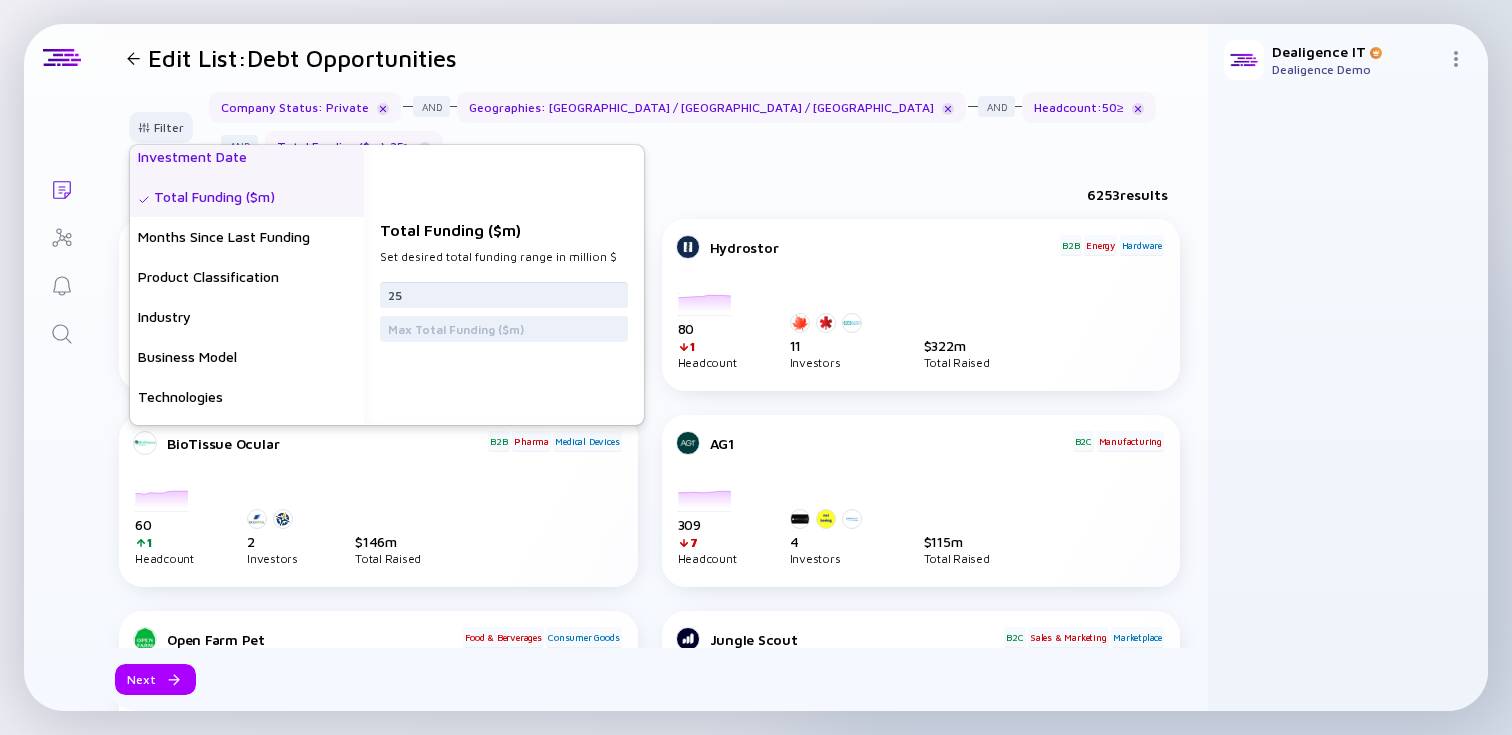 scroll, scrollTop: 411, scrollLeft: 0, axis: vertical 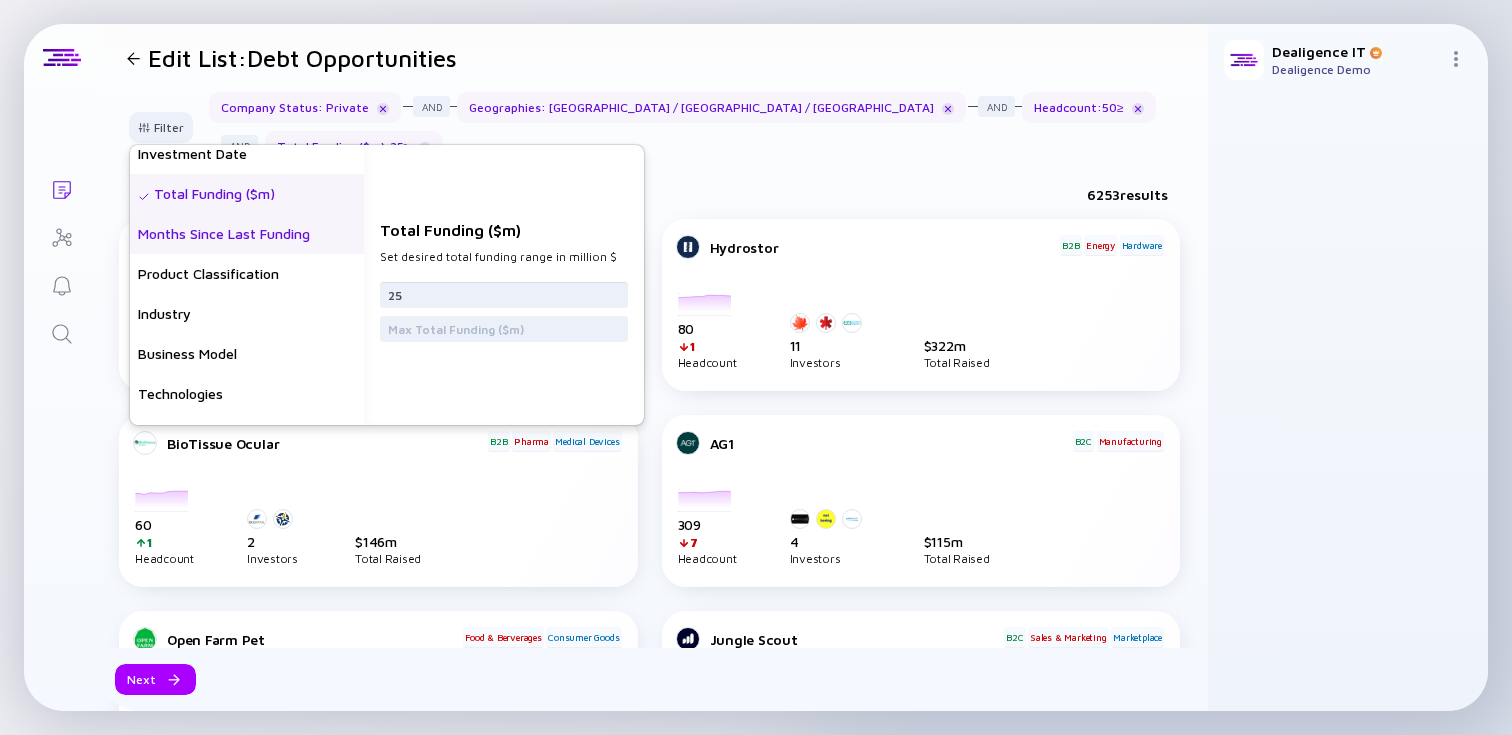 type on "25" 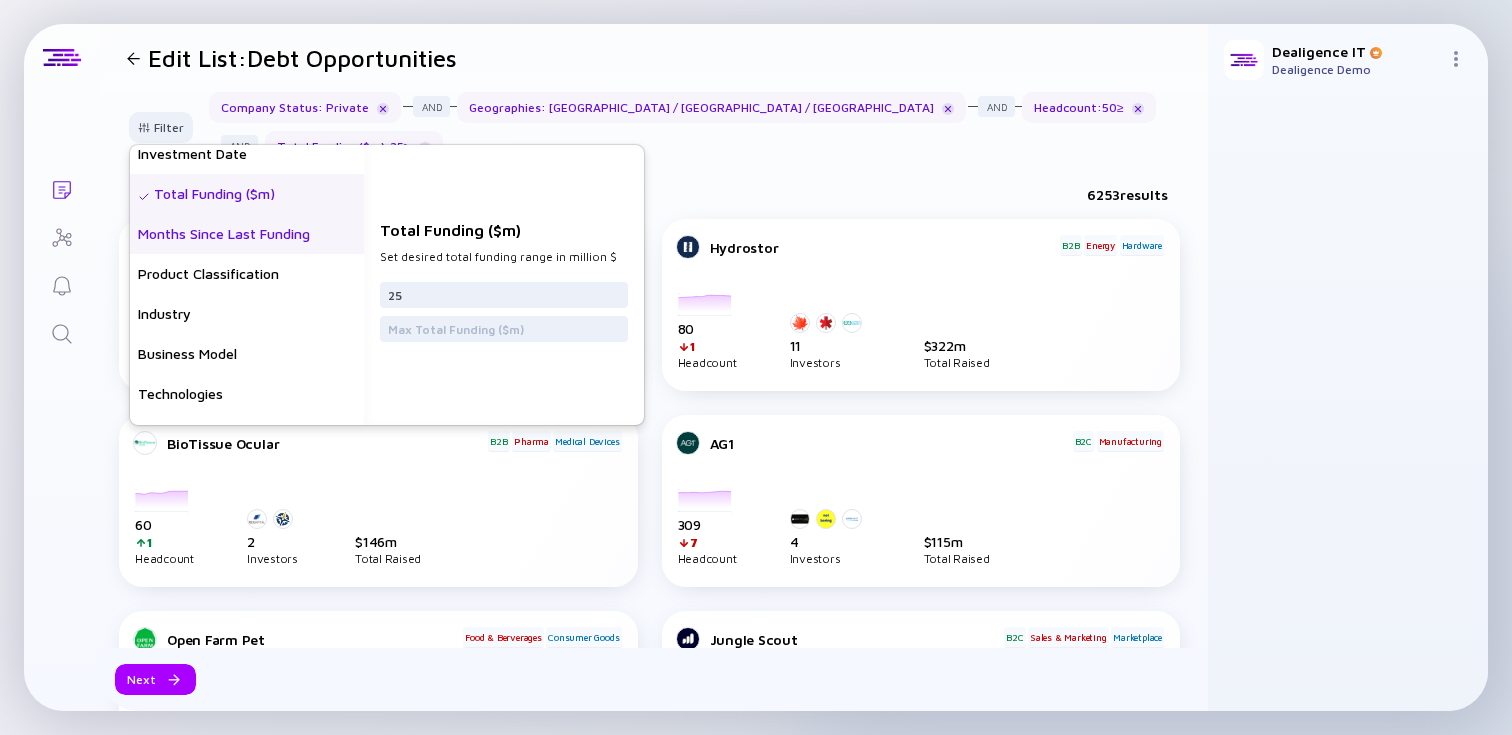 click on "Months Since Last Funding" at bounding box center [247, 234] 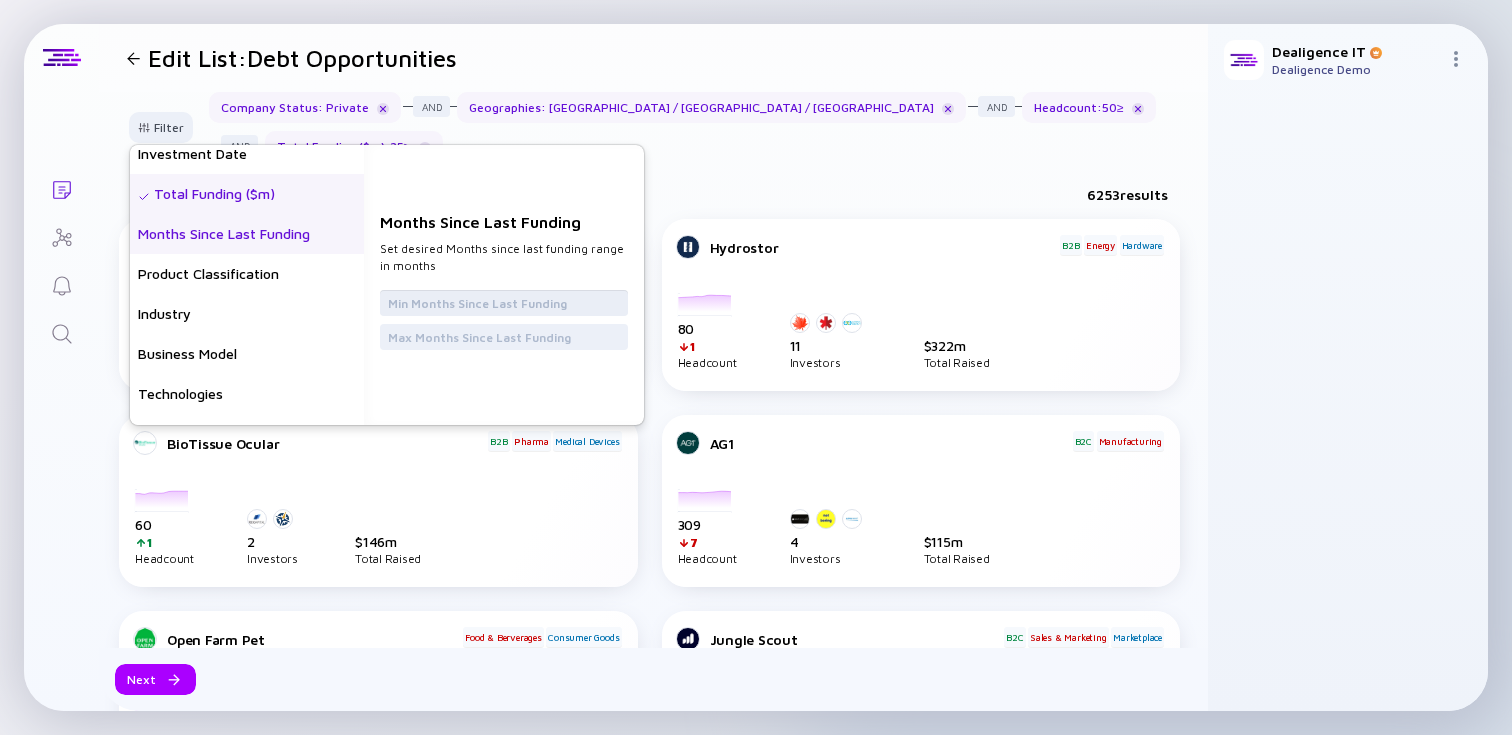 click at bounding box center [504, 303] 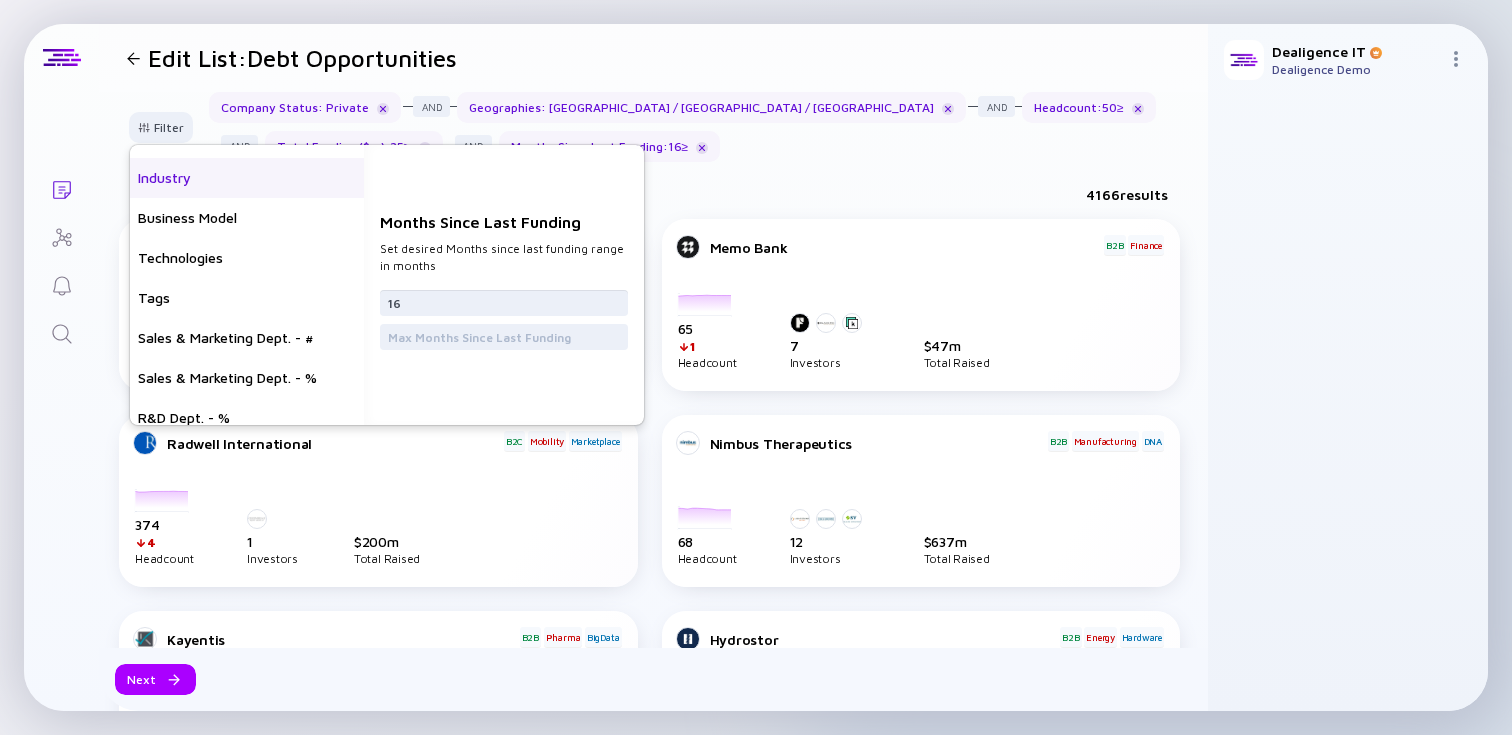 scroll, scrollTop: 549, scrollLeft: 0, axis: vertical 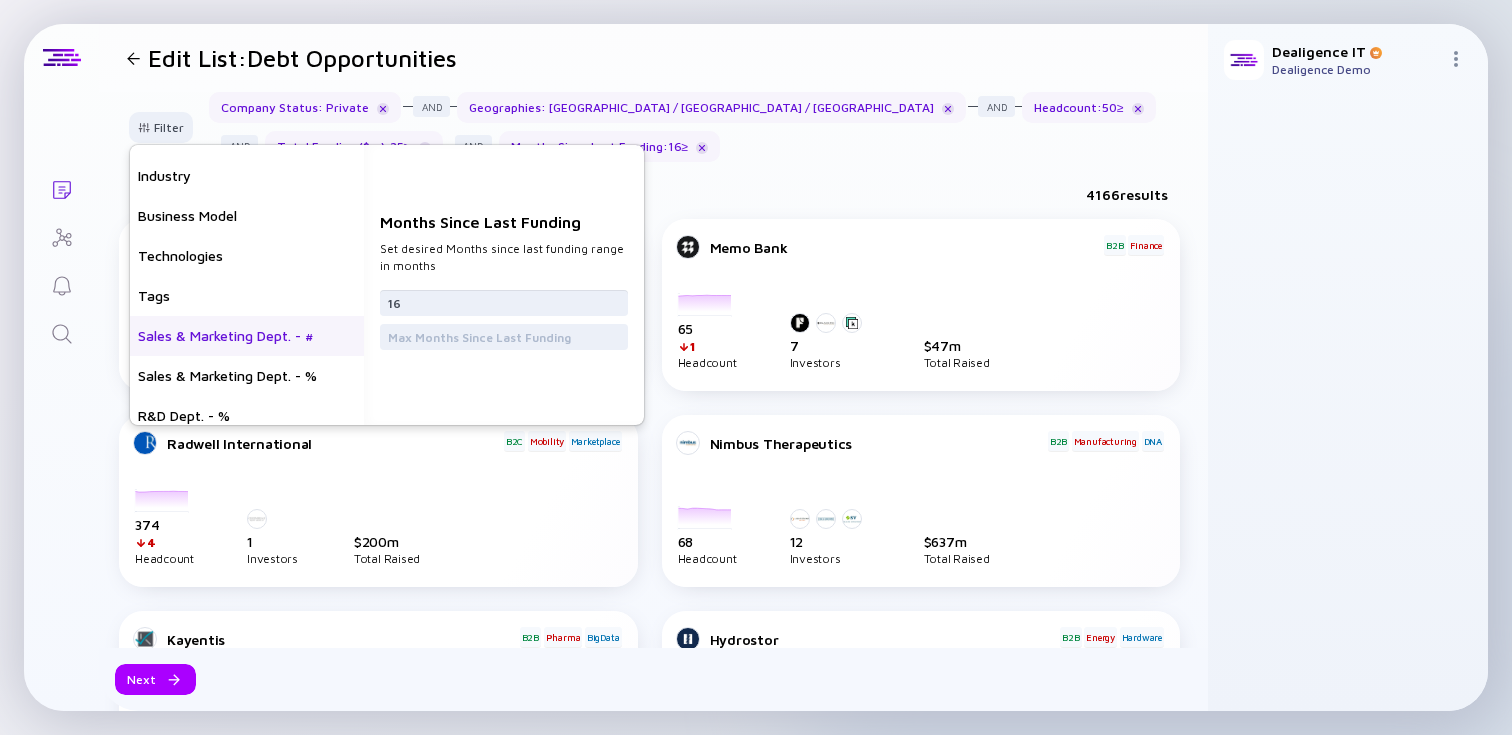 type on "16" 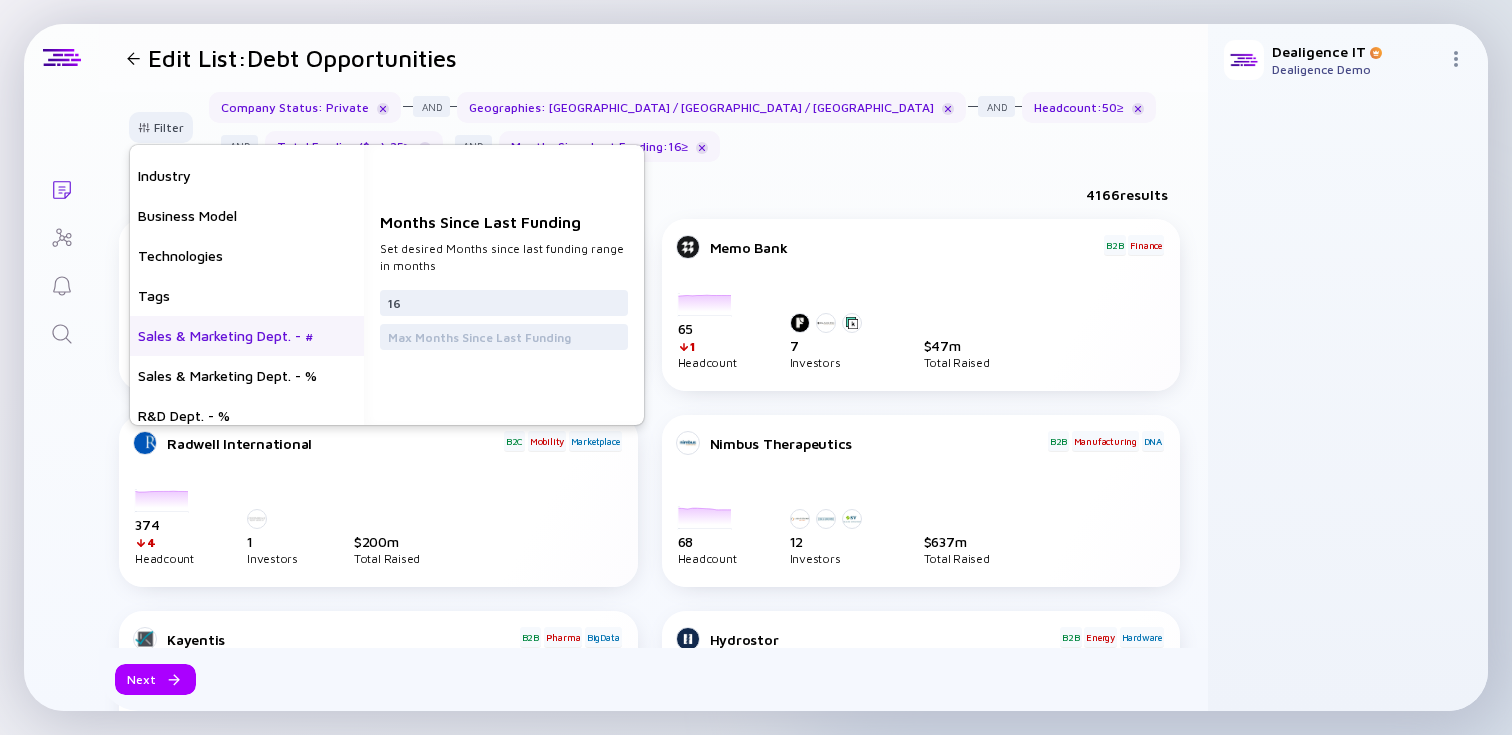 click on "Sales & Marketing Dept. - #" at bounding box center (247, 336) 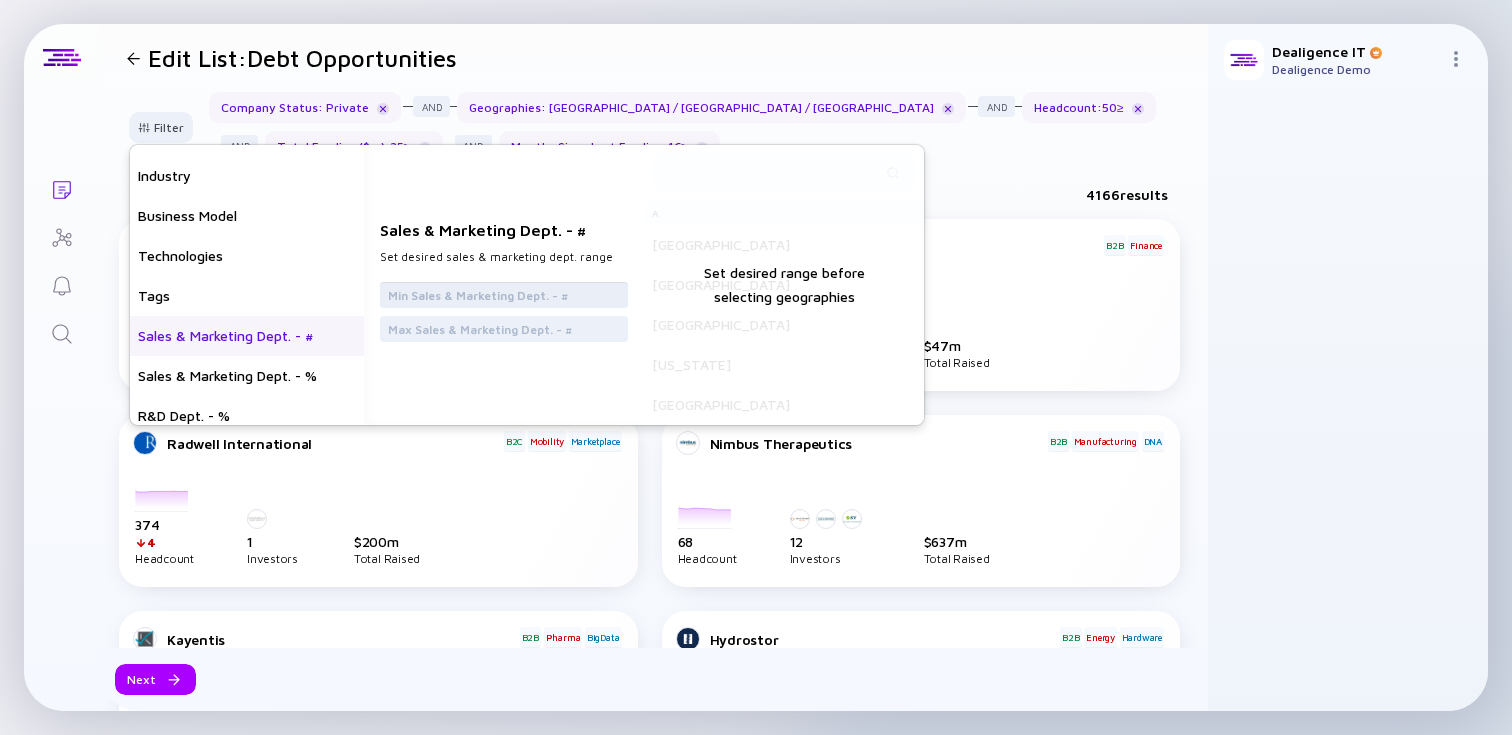 click at bounding box center (504, 295) 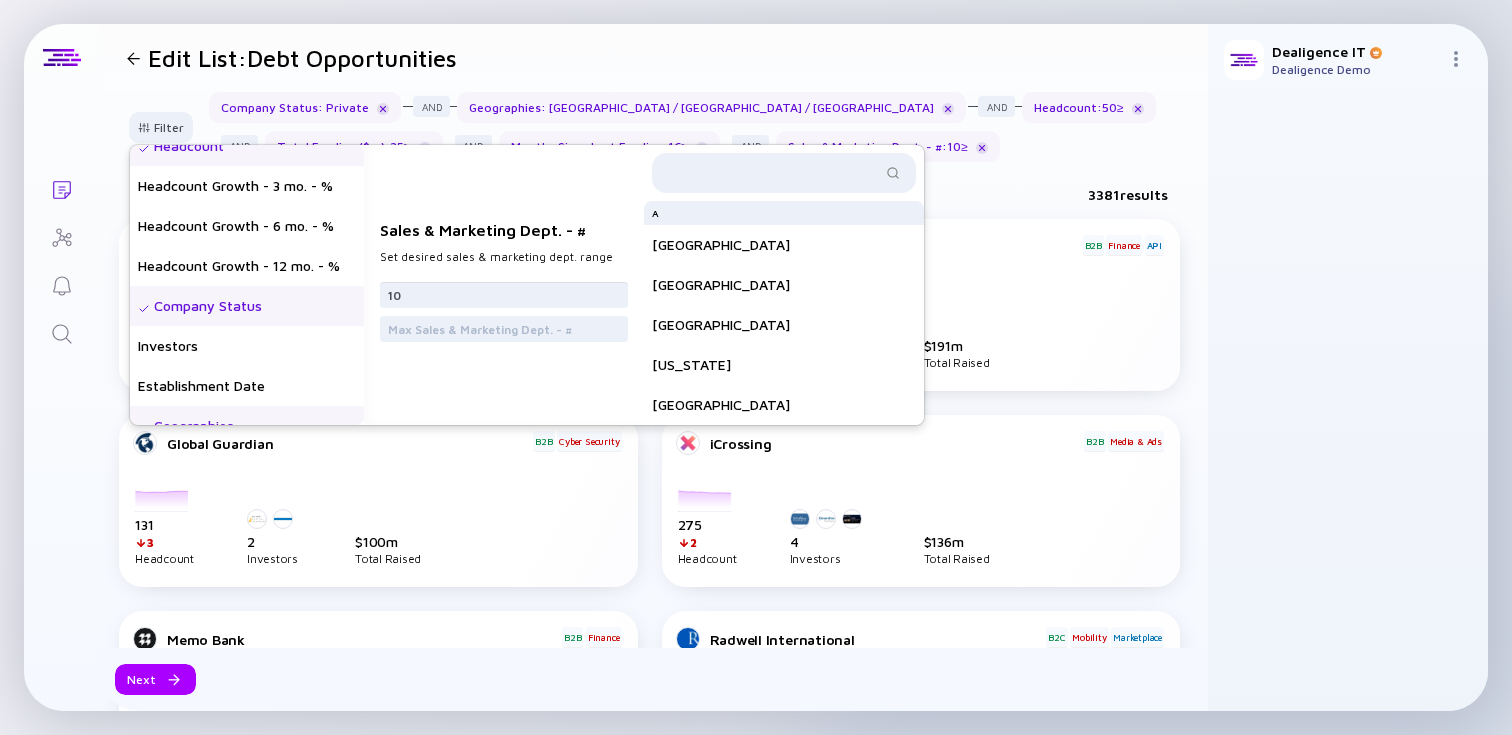 scroll, scrollTop: 0, scrollLeft: 0, axis: both 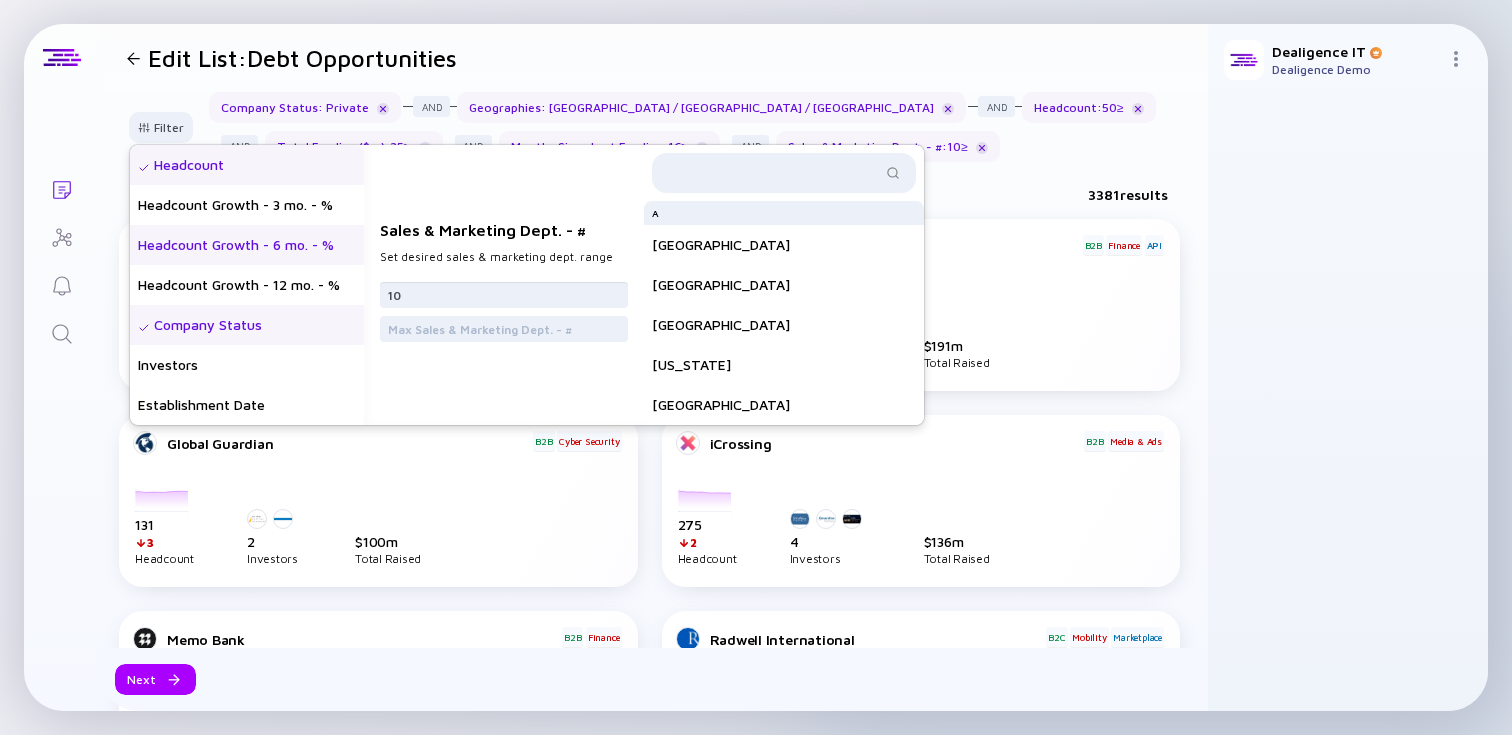 type on "10" 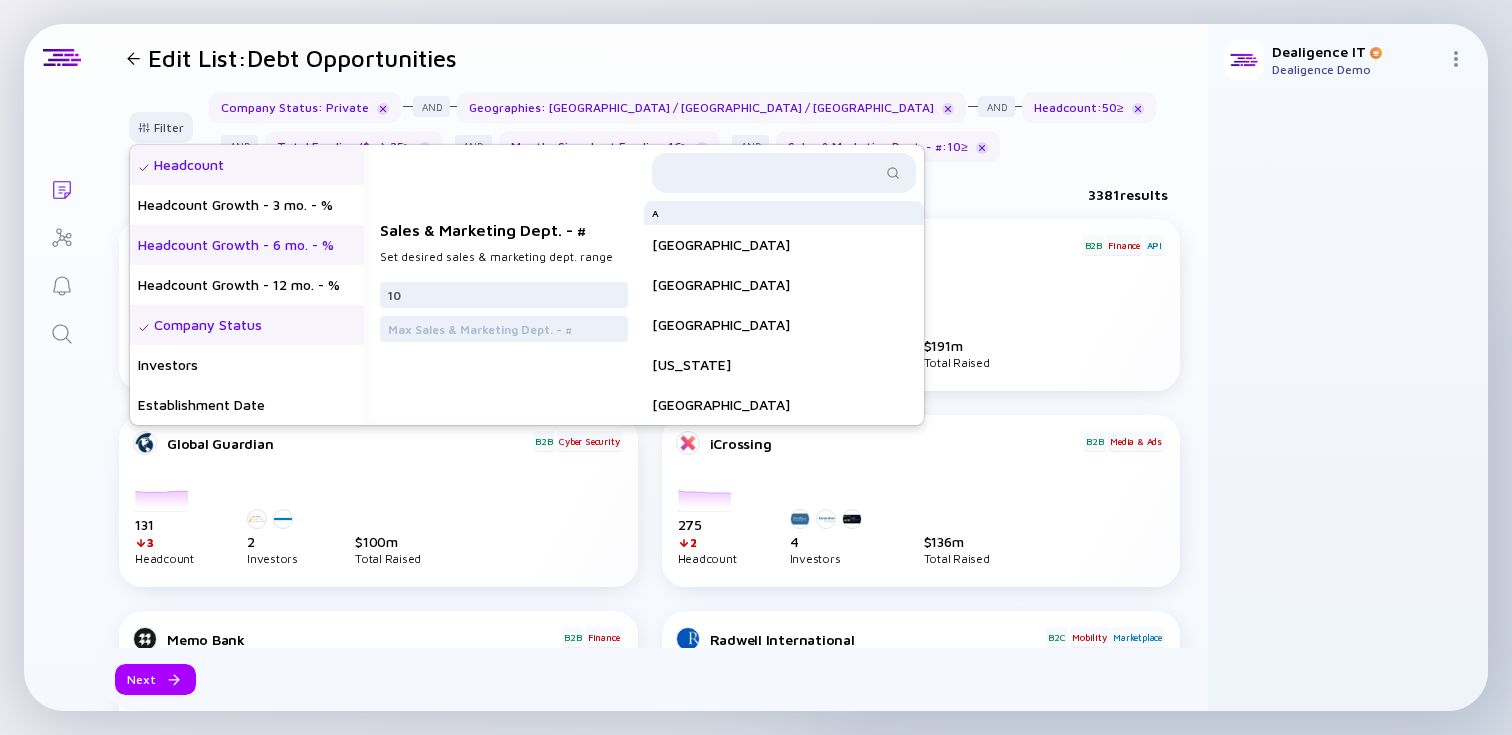 click on "Headcount Growth - 6 mo. - %" at bounding box center [247, 245] 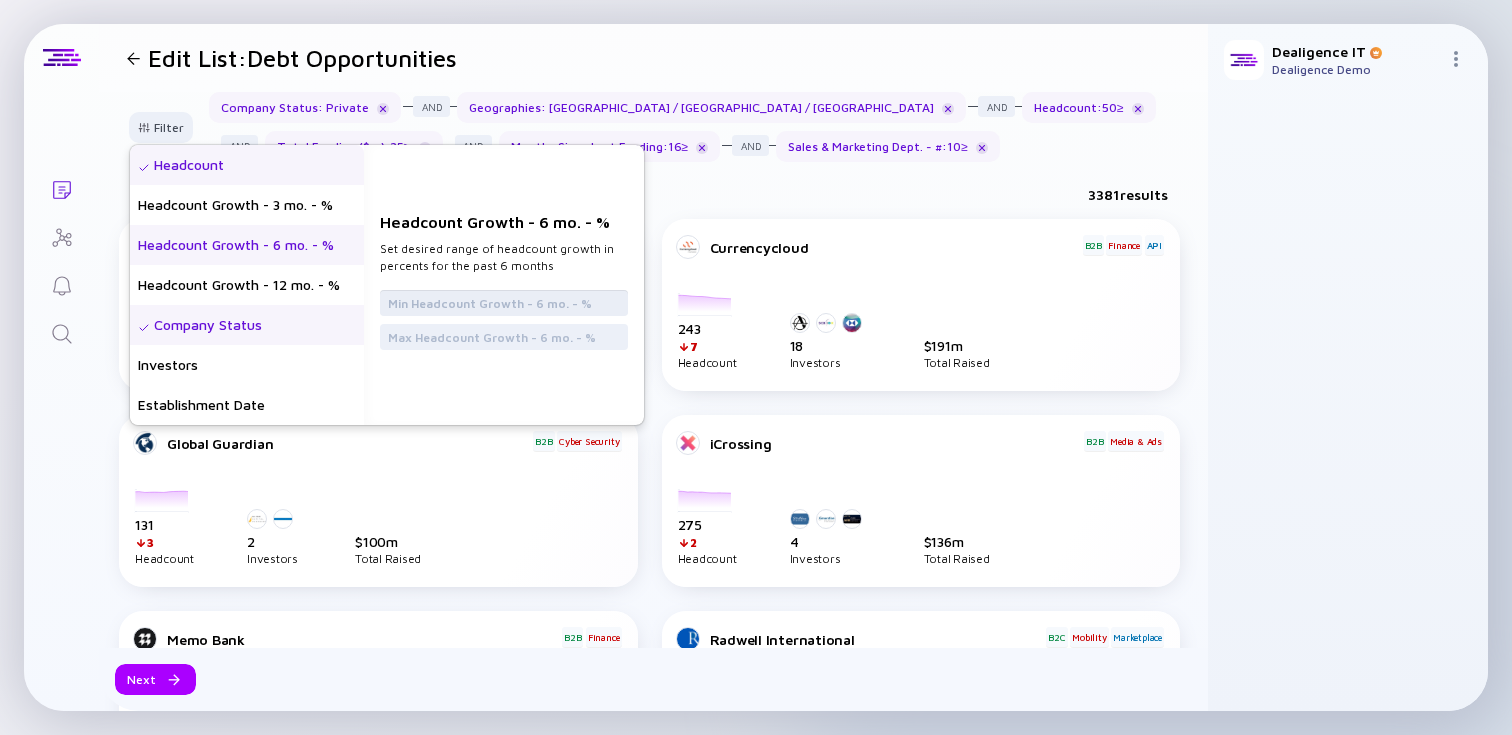click at bounding box center [504, 303] 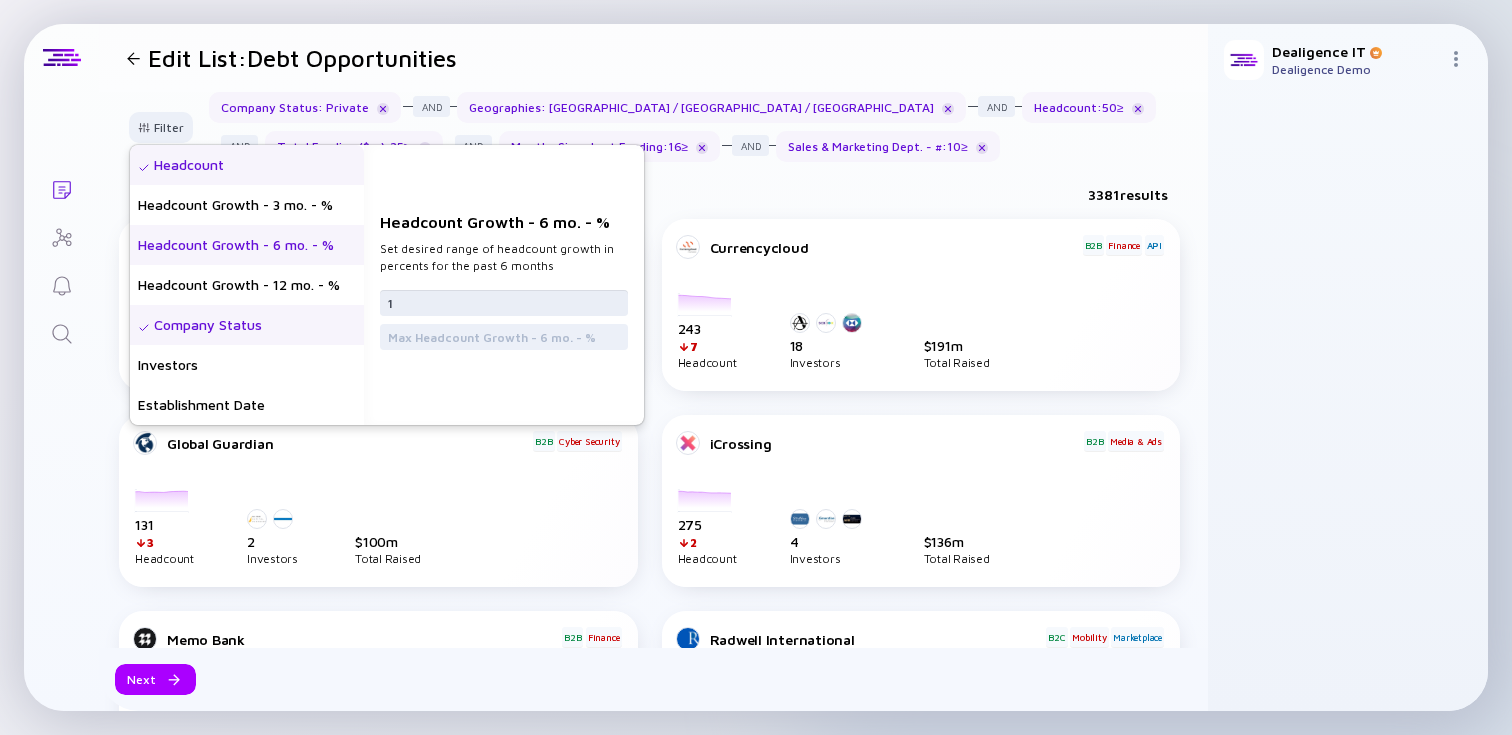 type on "15" 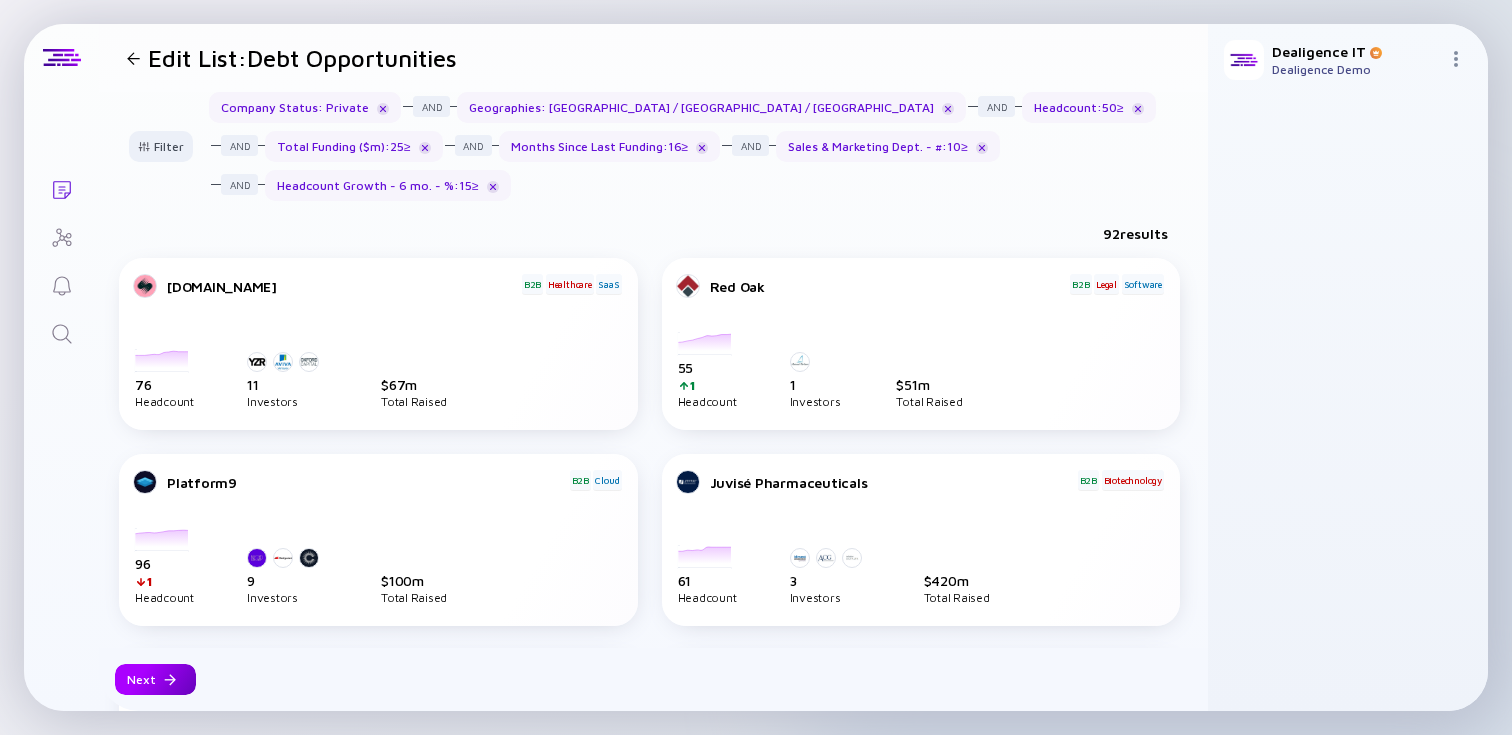 click on "Next" at bounding box center [155, 679] 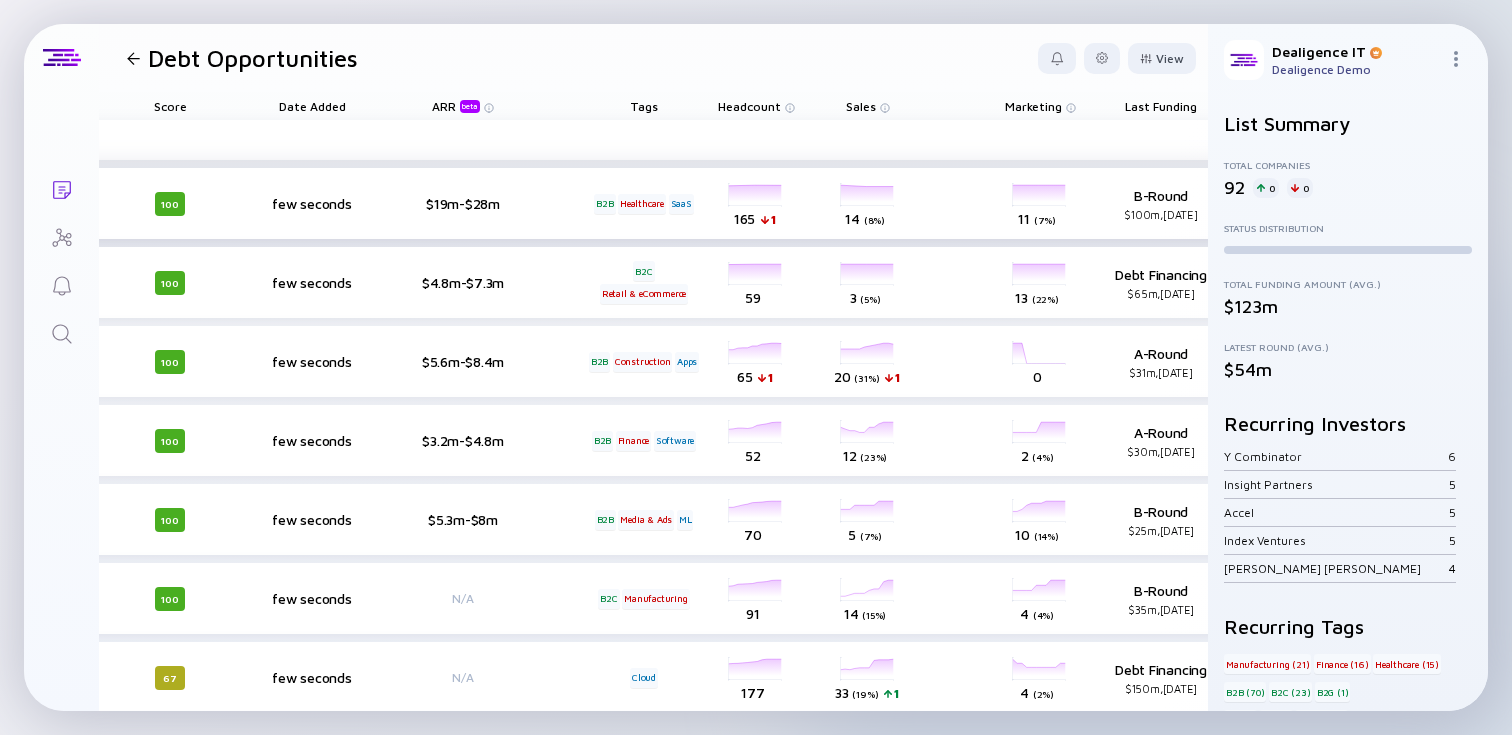 scroll, scrollTop: 0, scrollLeft: 788, axis: horizontal 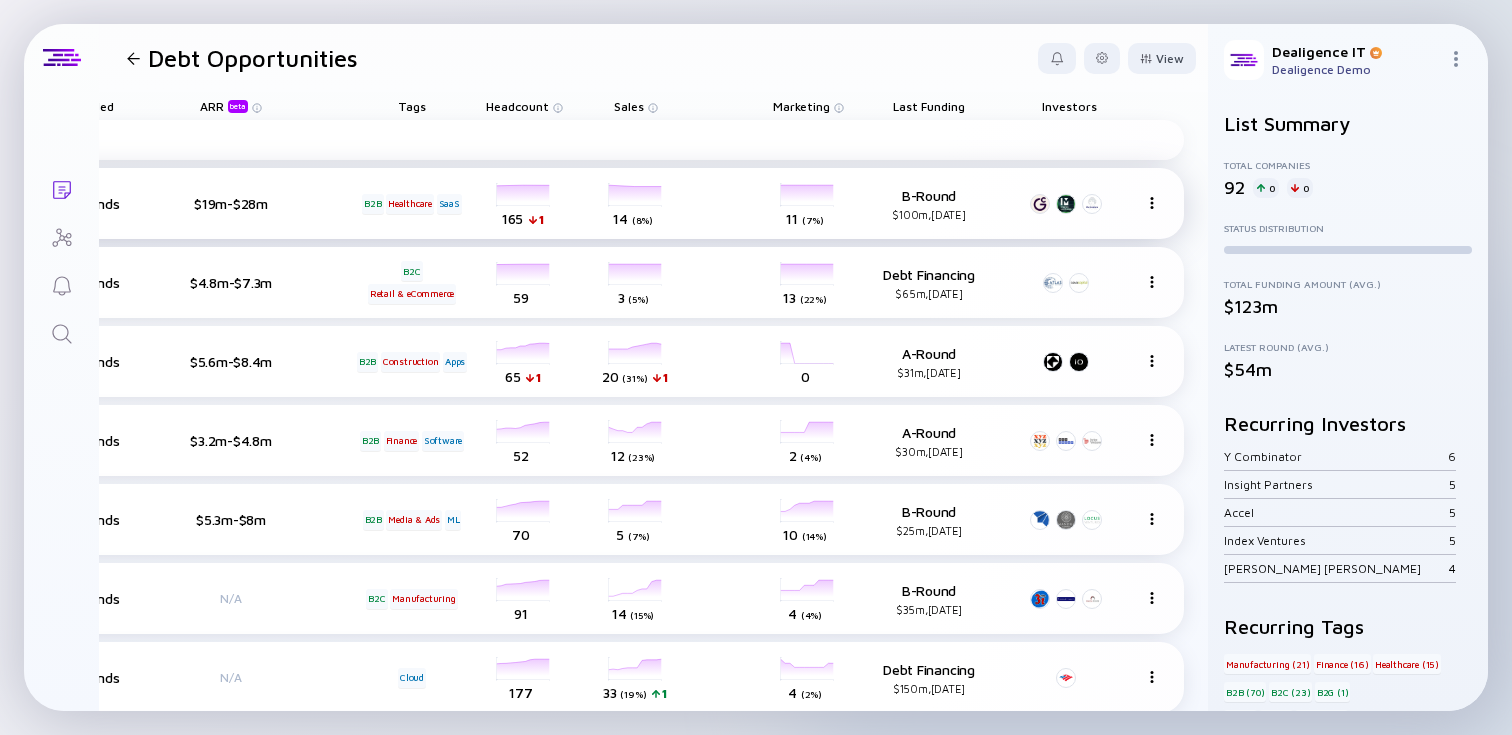 click on "headcount-cadence-solutions 165 1 Headcount" at bounding box center (524, 204) 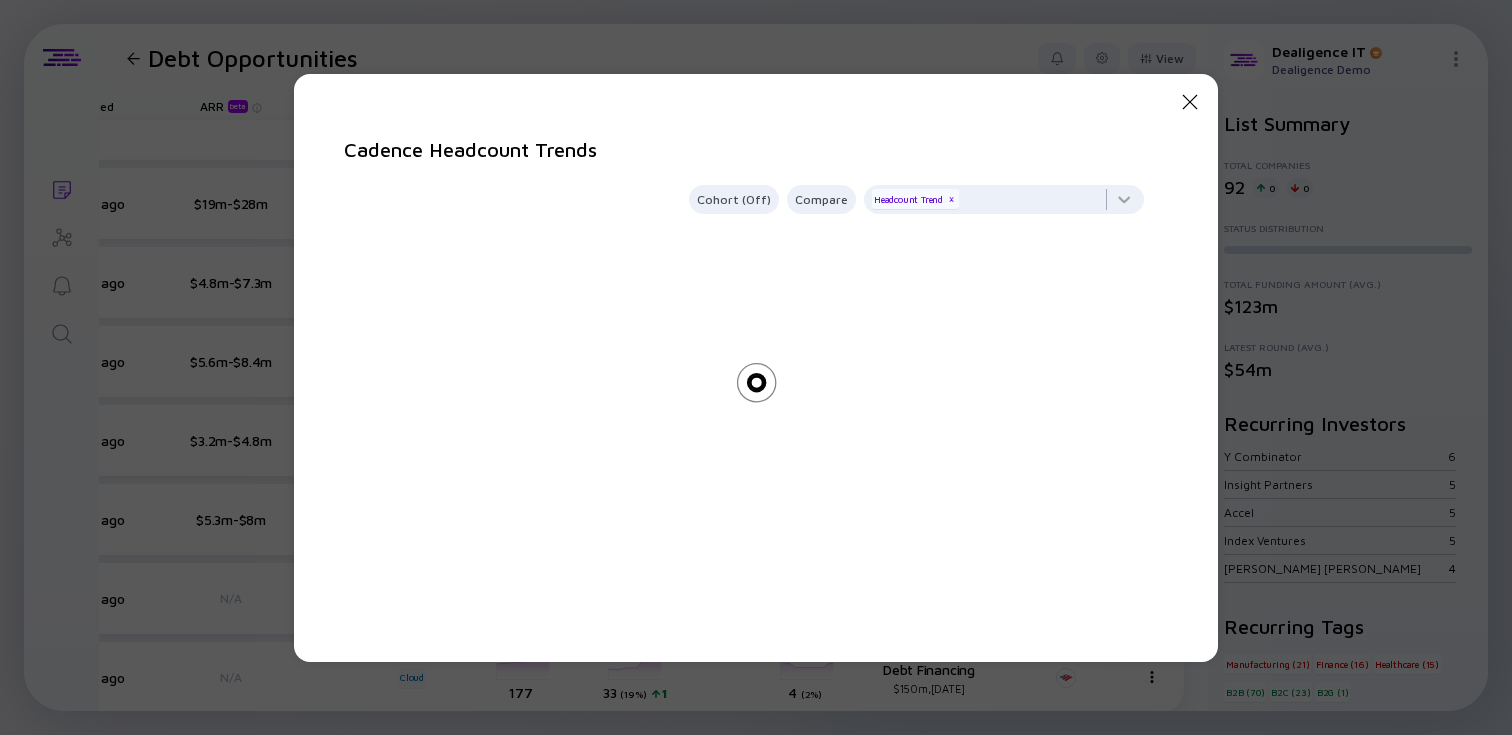 click on "Close Modal" 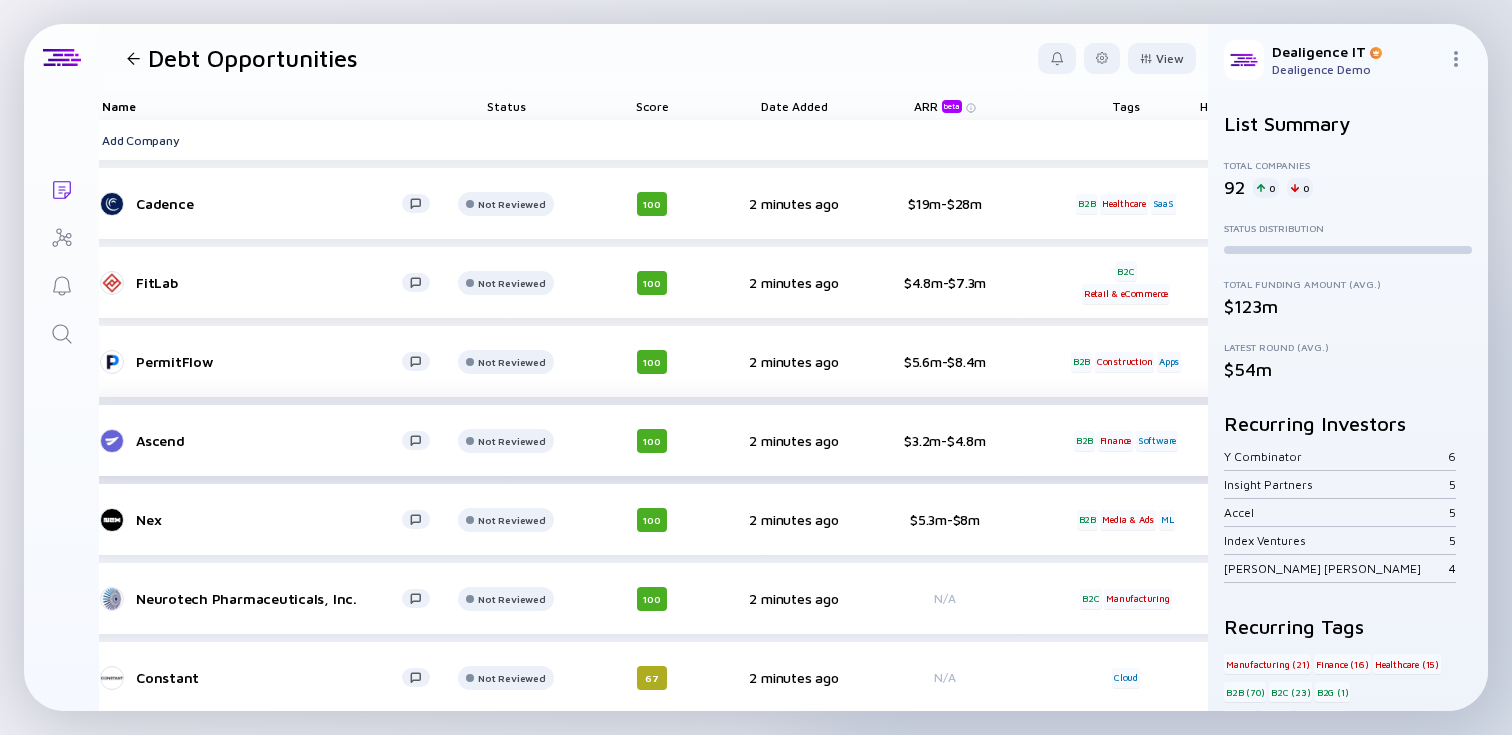 scroll, scrollTop: 0, scrollLeft: 0, axis: both 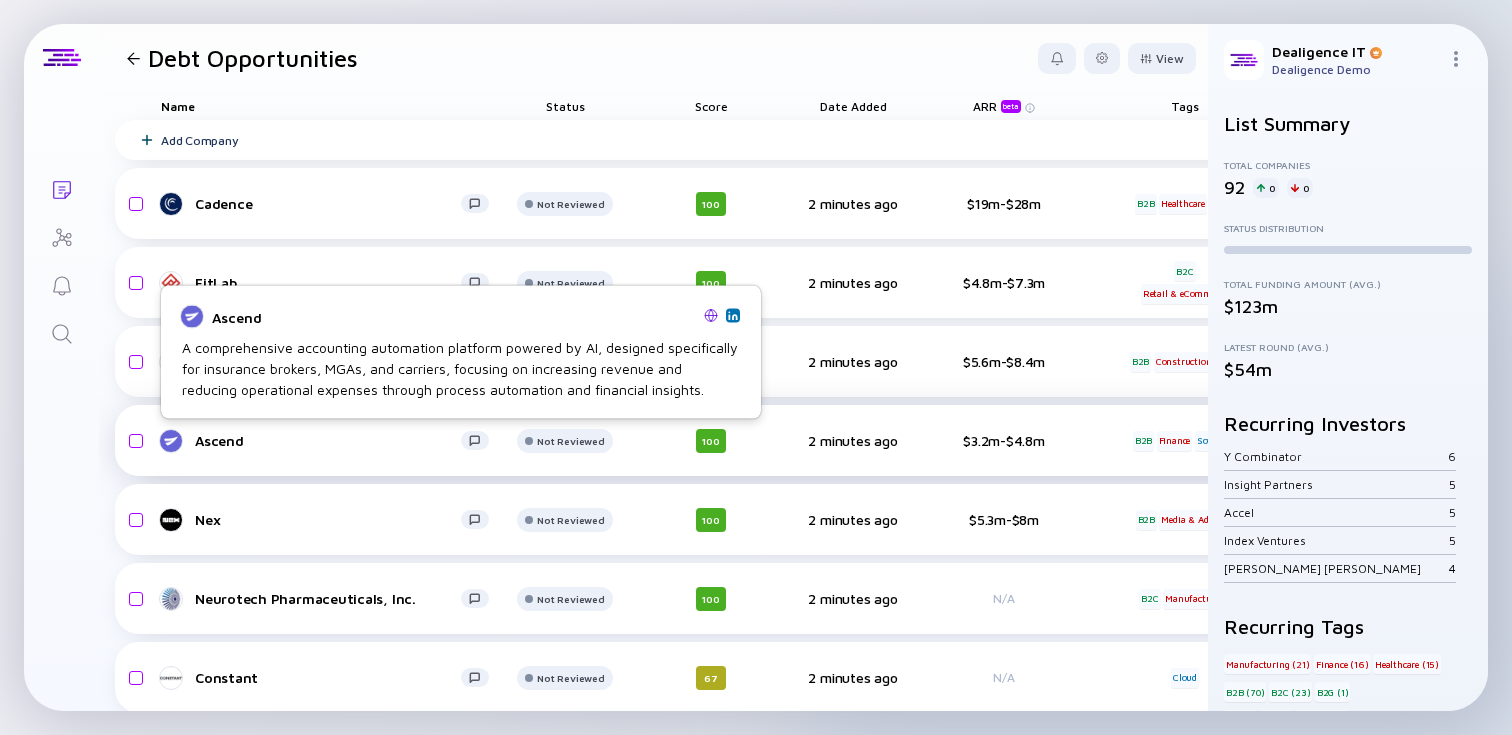 click on "Ascend" at bounding box center (328, 440) 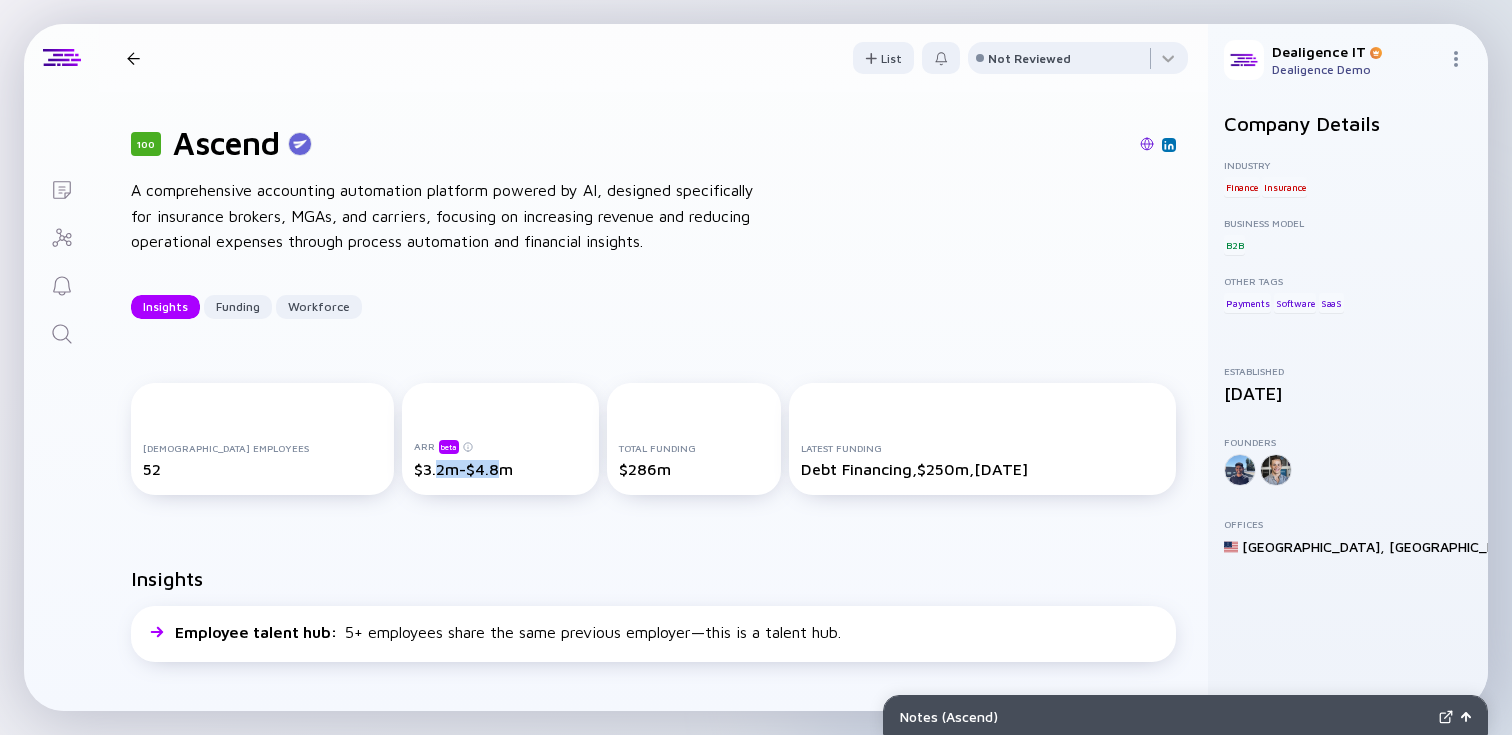 drag, startPoint x: 461, startPoint y: 470, endPoint x: 394, endPoint y: 471, distance: 67.00746 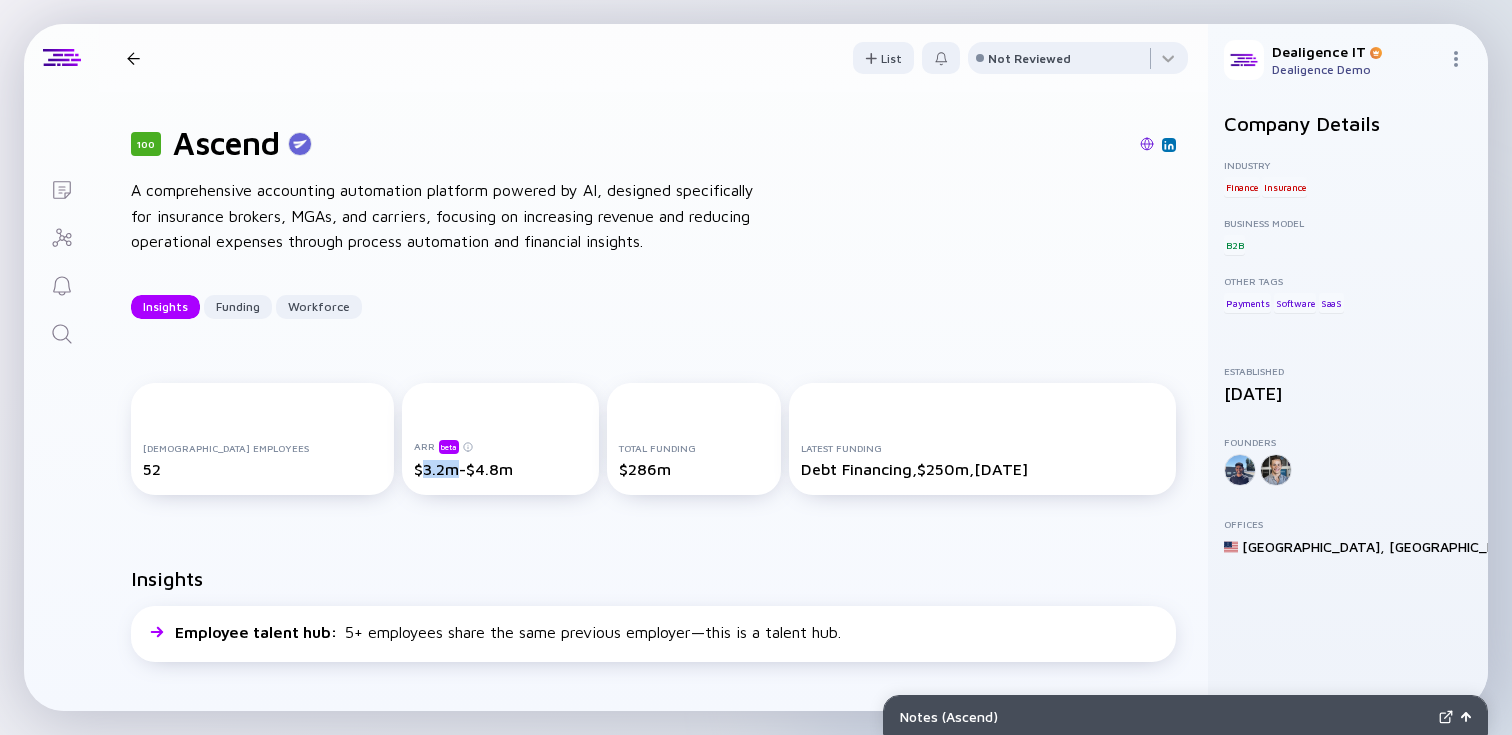 click on "$3.2m-$4.8m" at bounding box center (500, 469) 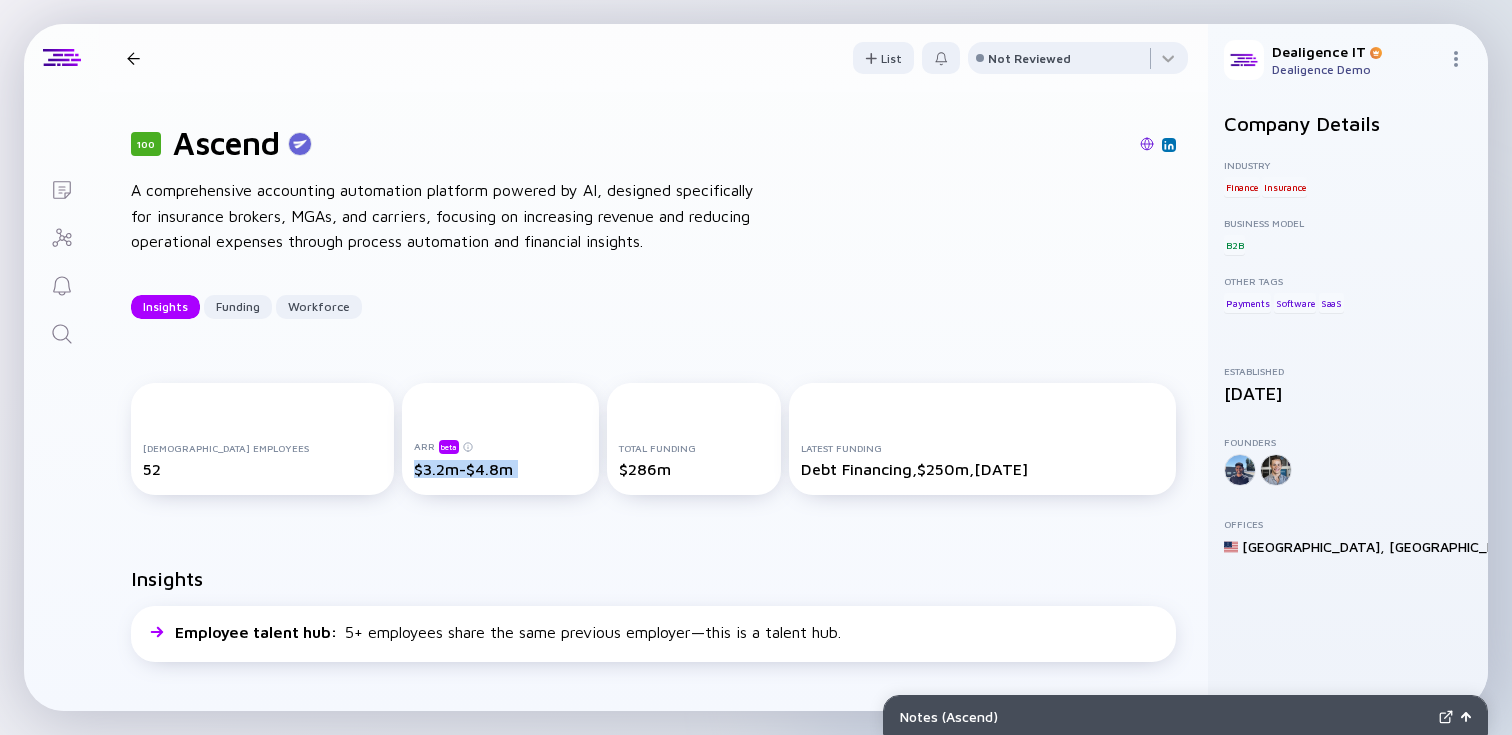 click on "$3.2m-$4.8m" at bounding box center (500, 469) 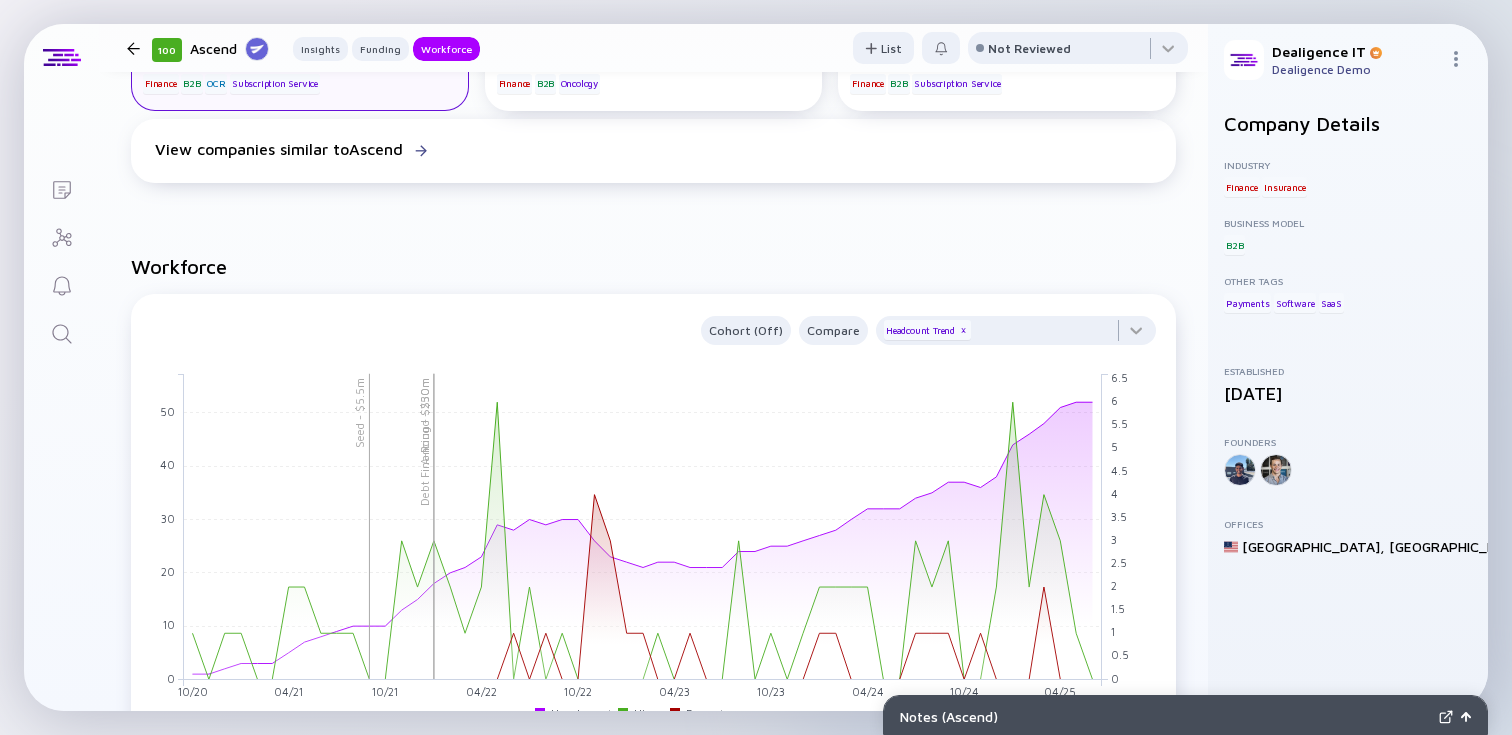 scroll, scrollTop: 1215, scrollLeft: 0, axis: vertical 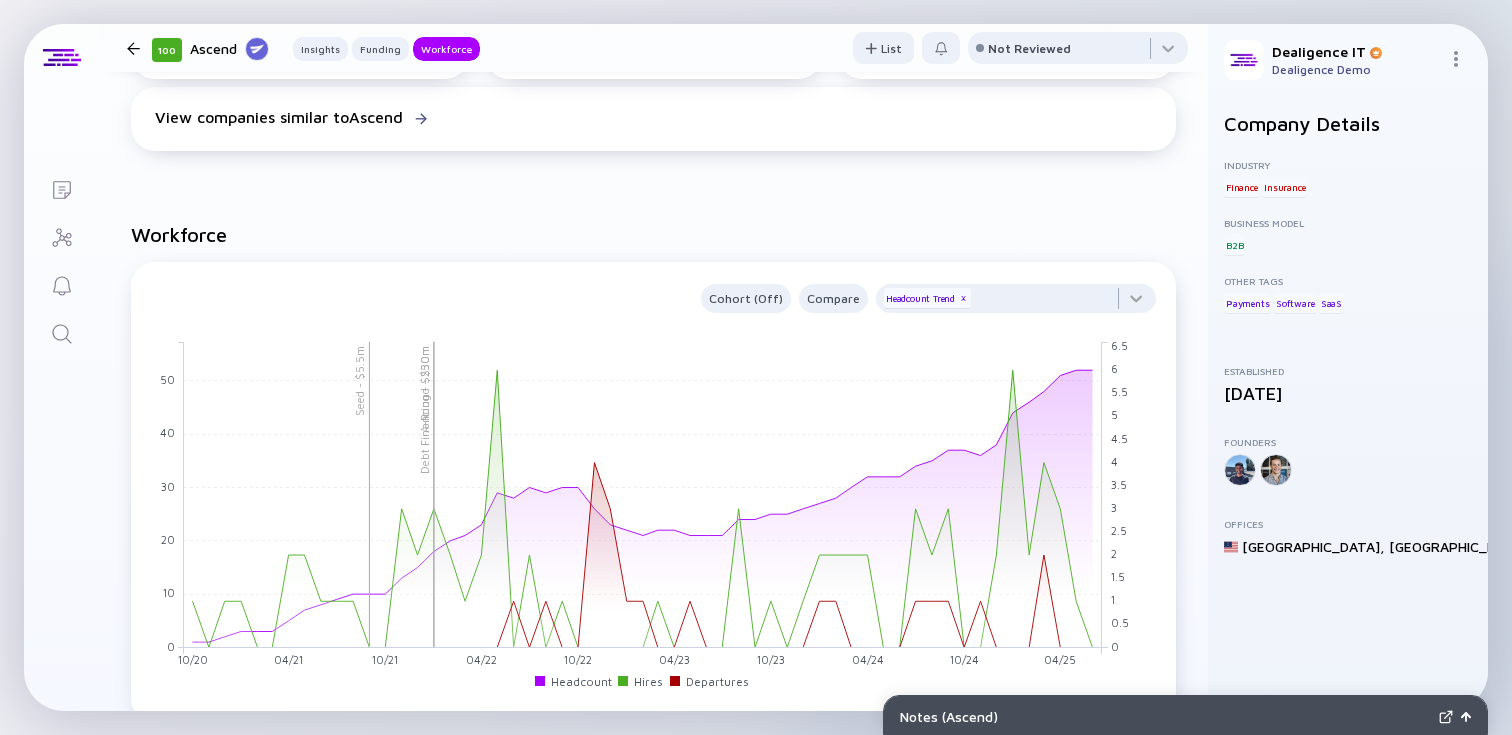 click at bounding box center (133, 48) 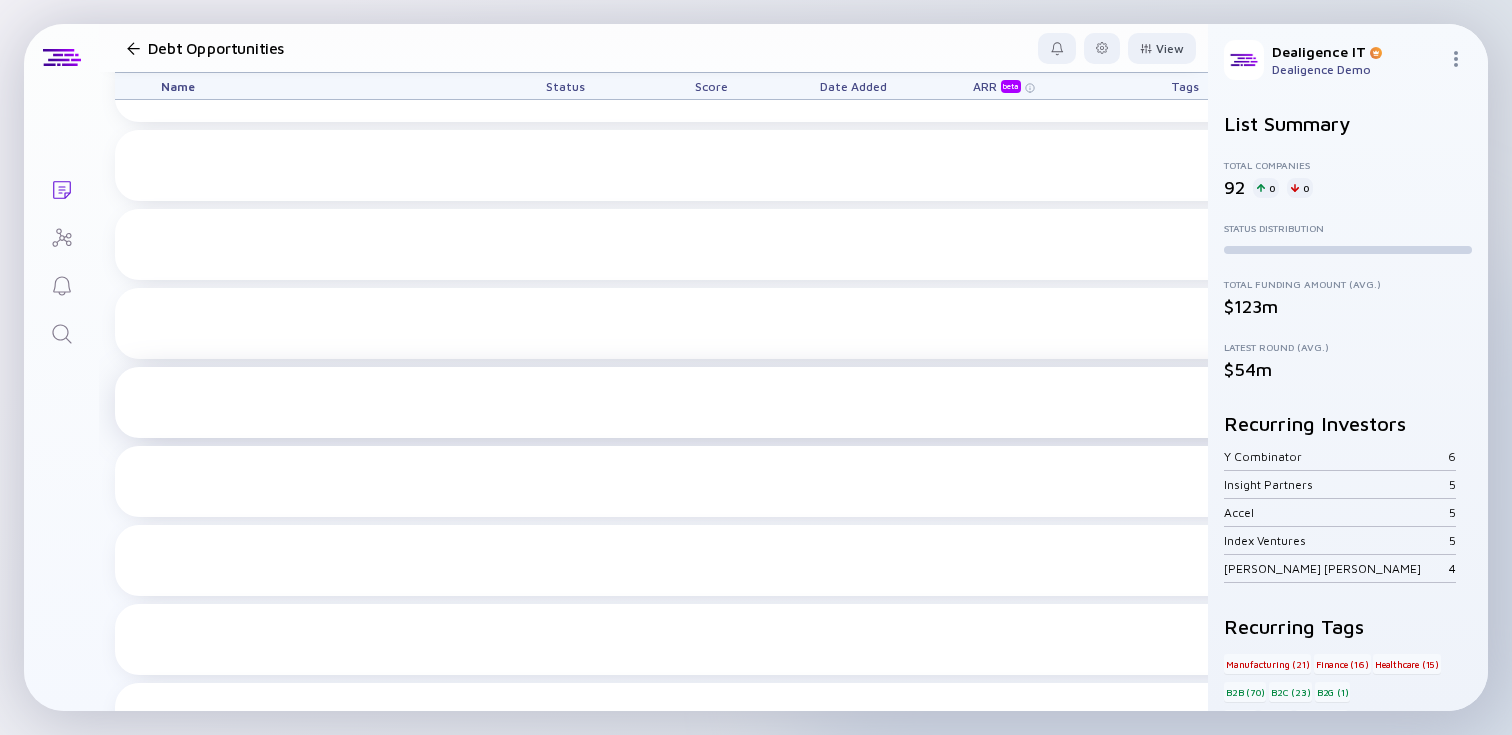 scroll, scrollTop: 0, scrollLeft: 0, axis: both 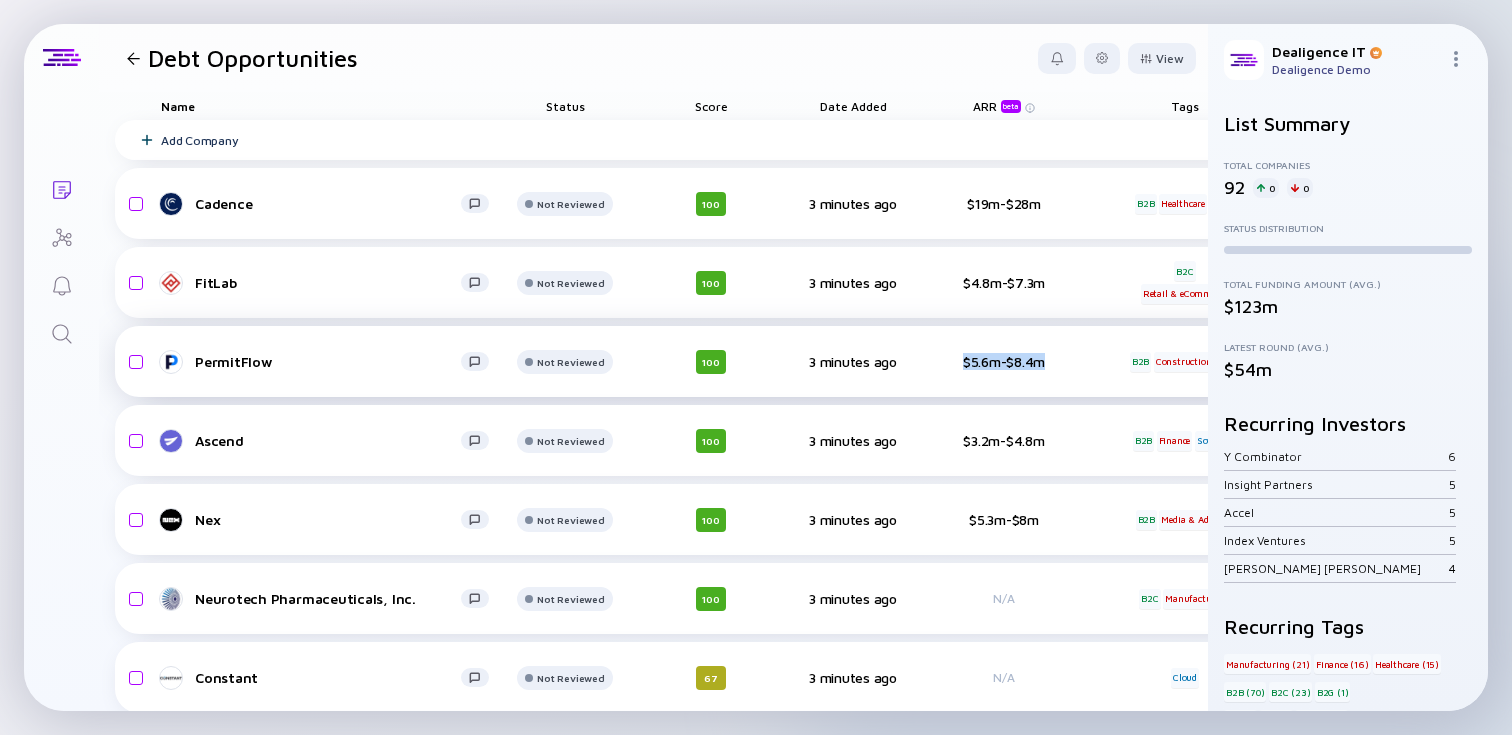 drag, startPoint x: 953, startPoint y: 362, endPoint x: 1056, endPoint y: 366, distance: 103.077644 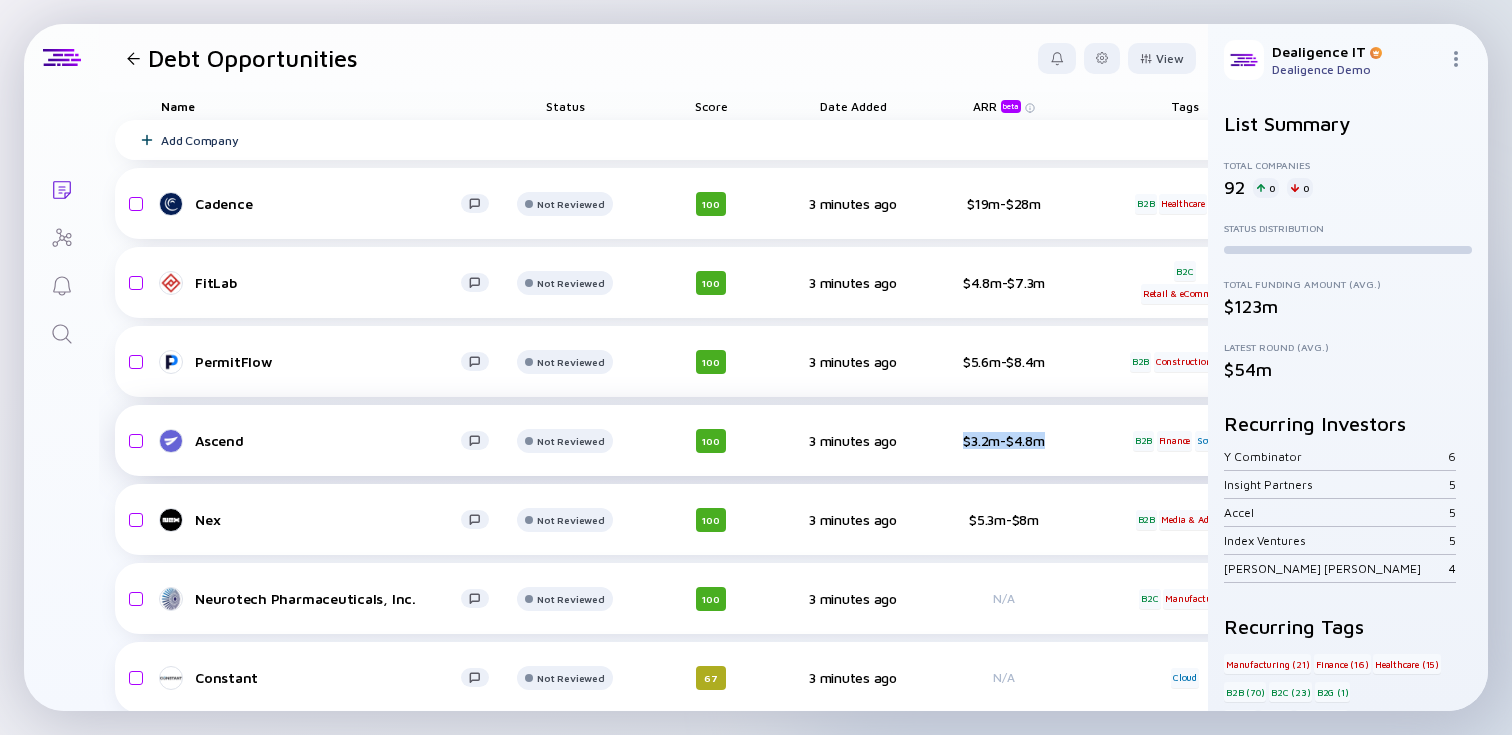 drag, startPoint x: 957, startPoint y: 440, endPoint x: 1068, endPoint y: 438, distance: 111.01801 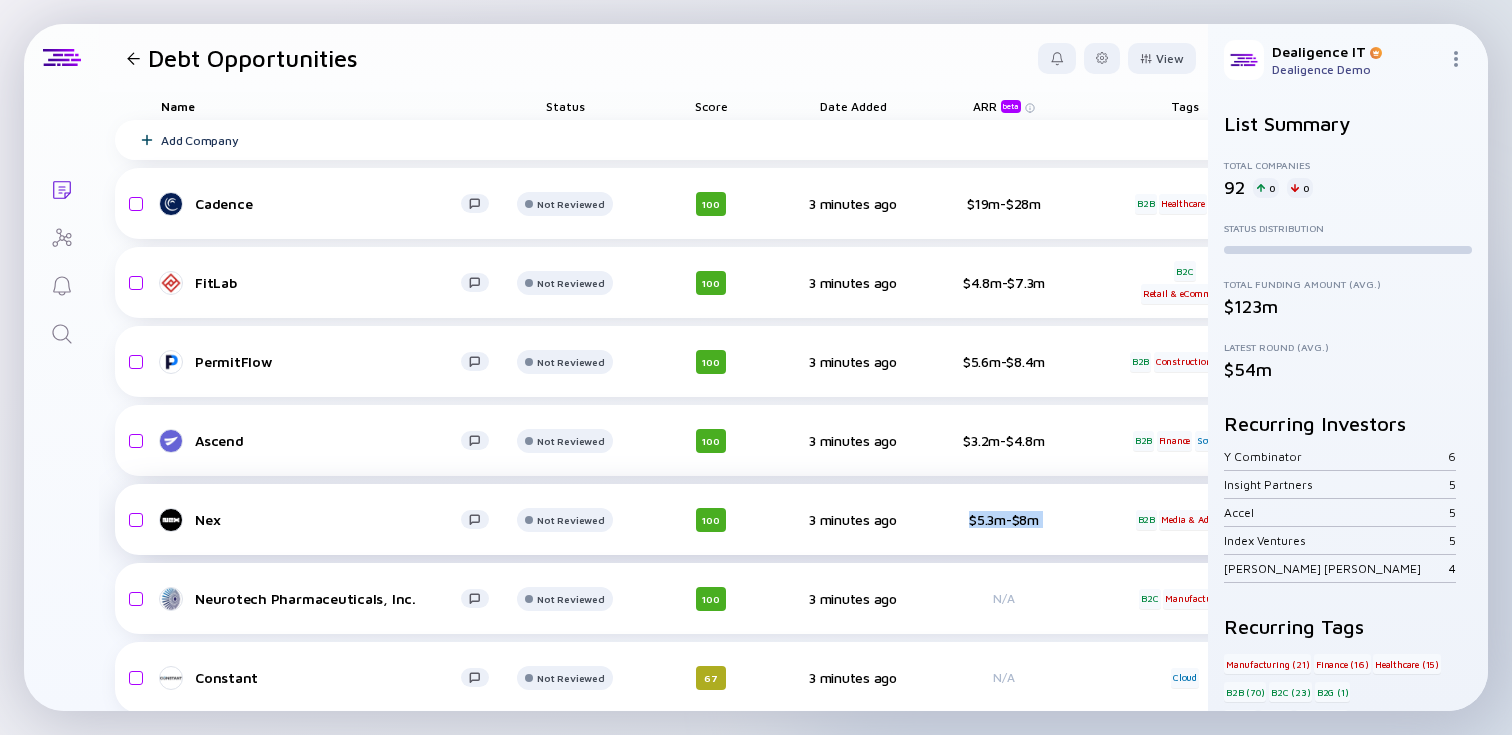 drag, startPoint x: 982, startPoint y: 517, endPoint x: 1132, endPoint y: 524, distance: 150.16324 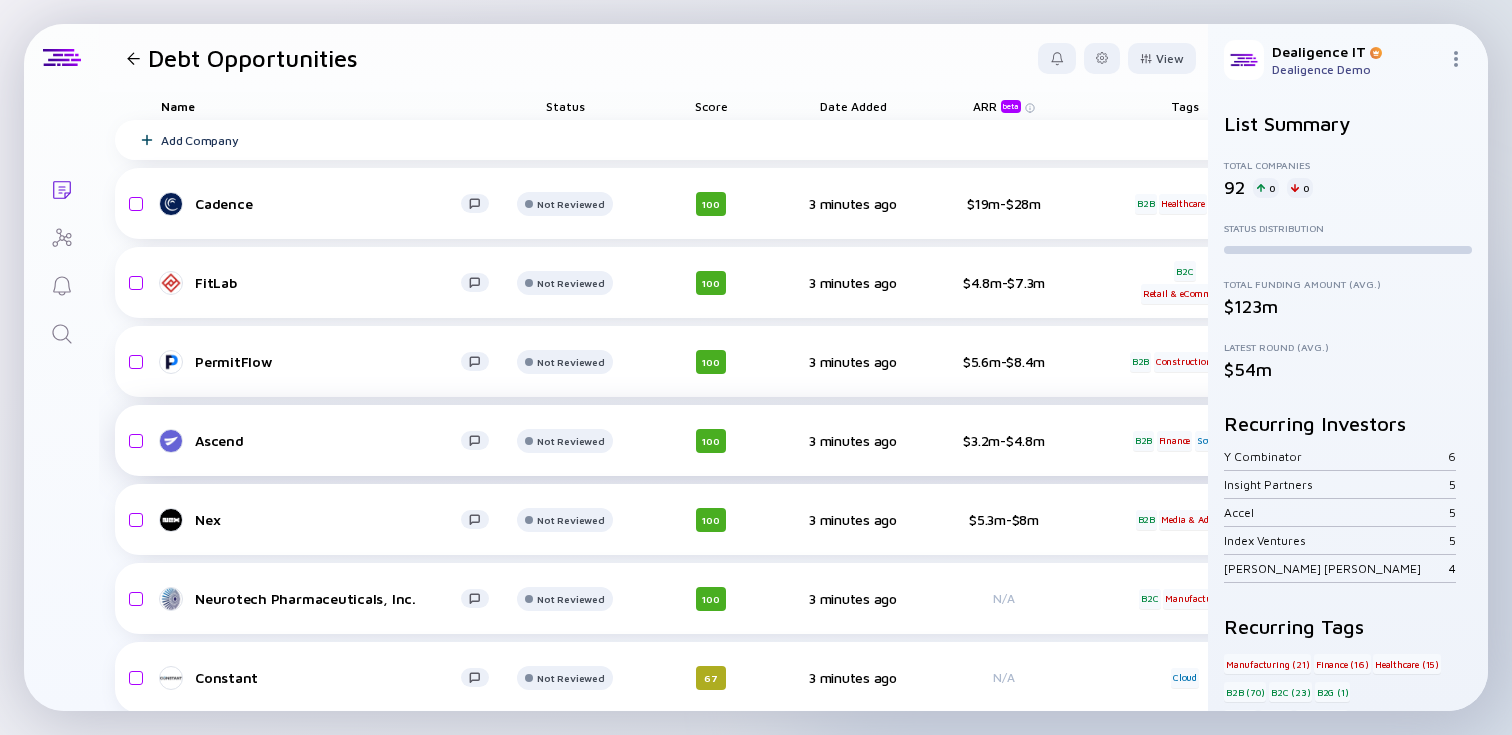 click on "$3.2m-$4.8m" at bounding box center (1004, 440) 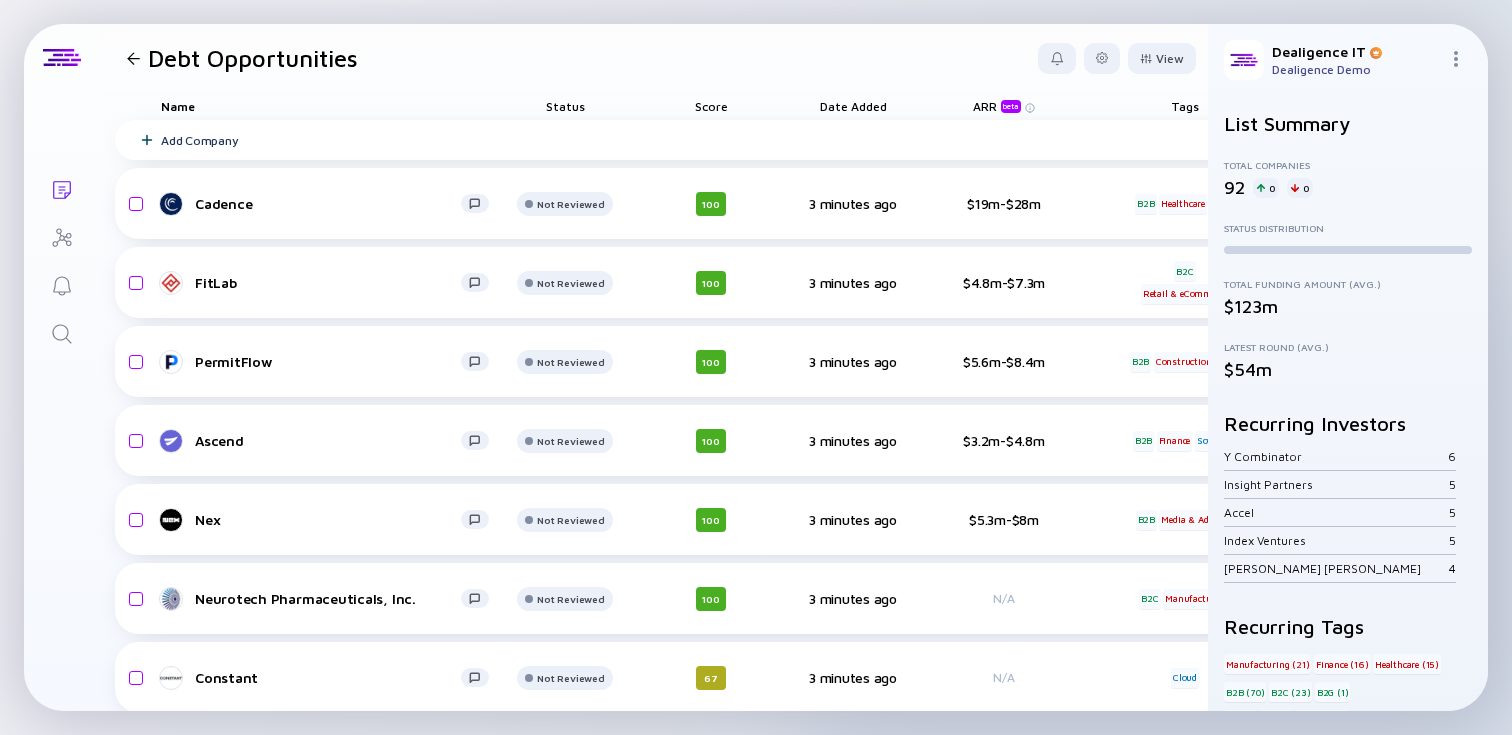 click on "Lists Debt Opportunities View Name Status Score Date Added ARR beta Tags Headcount Sales Marketing Last Funding Investors Add Company Cadence Not Reviewed 100 3 minutes ago $19m-$28m
B2B Healthcare SaaS headcount-cadence-solutions 165 1 Headcount salesColumn-cadence-solutions 14 ( 8% ) Sales marketingColumn-cadence-solutions 11 ( 7% ) Marketing B-Round $100m,
[DATE] FitLab Not Reviewed 100 3 minutes ago $4.8m-$7.3m
B2C Retail & eCommerce headcount-fitlab 59 Headcount salesColumn-fitlab 3 ( 5% ) Sales marketingColumn-fitlab 13 ( 22% ) Marketing Debt Financing $65m,
[DATE] PermitFlow Not Reviewed 100 3 minutes ago $5.6m-$8.4m
B2B Construction Apps headcount-permitflow 65 1 Headcount salesColumn-permitflow 20 ( 31% ) 1 Sales marketingColumn-permitflow 0 Marketing A-Round $31m,
[DATE] Ascend Not Reviewed 100 3 minutes ago $3.2m-$4.8m
B2B Finance Software headcount-ascend-n64qd 52 Headcount salesColumn-ascend-n64qd 12 ( )" at bounding box center [756, 367] 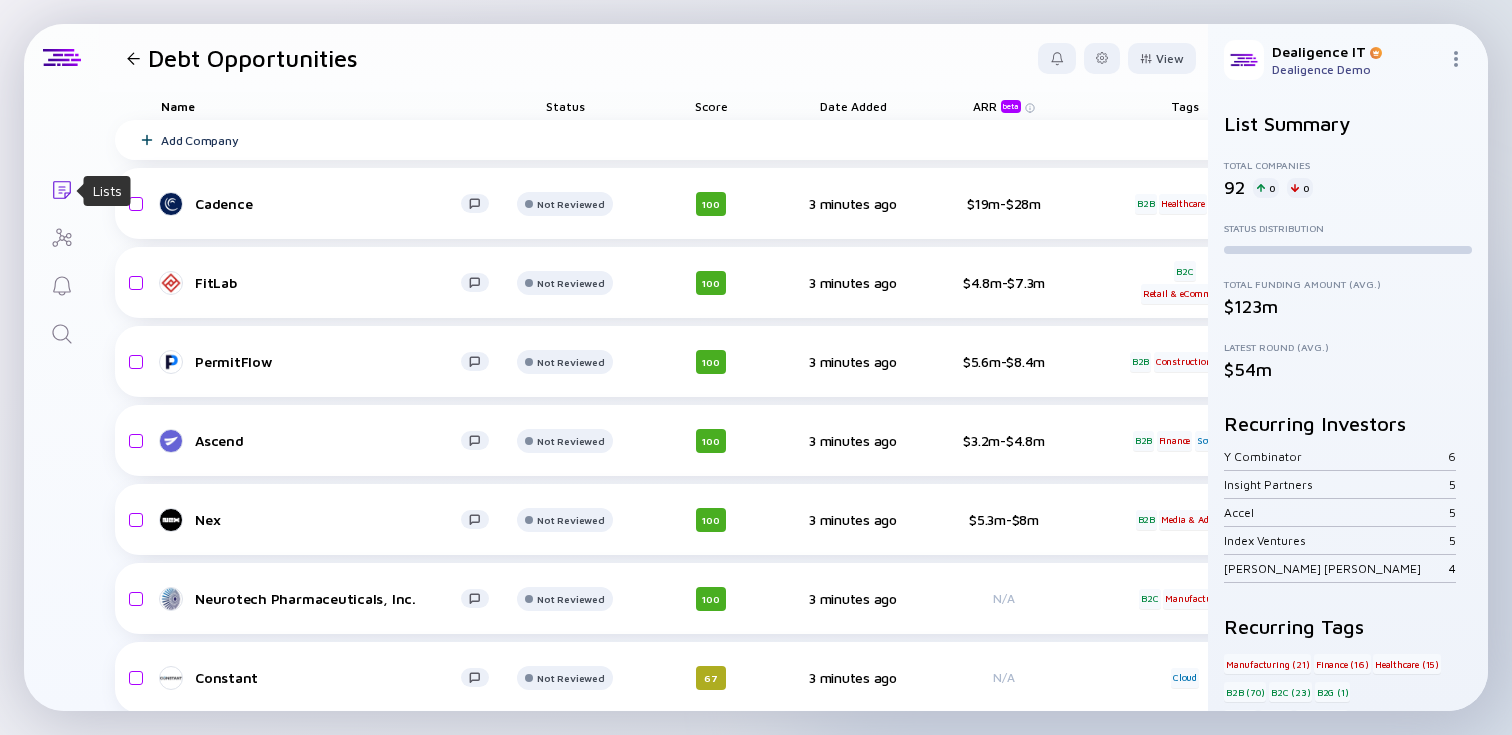 click on "Lists" 